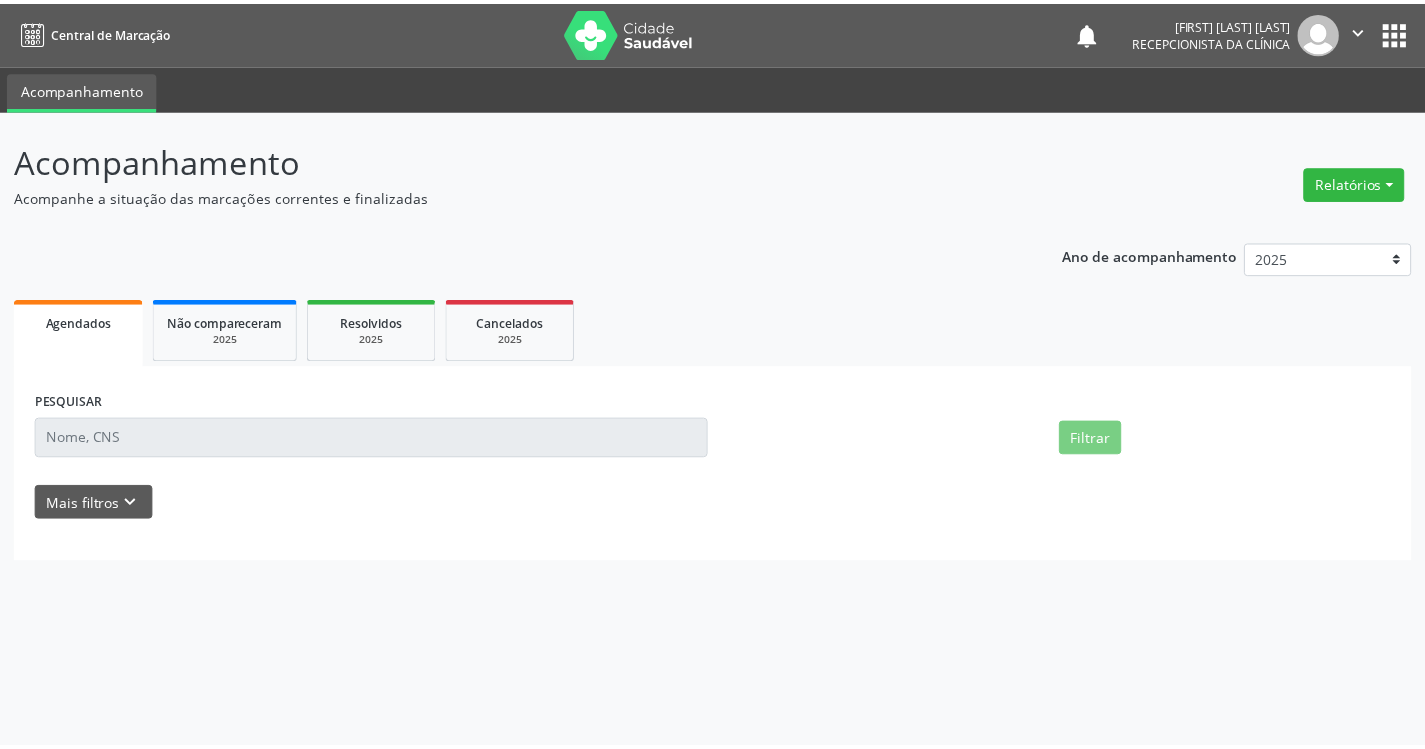 scroll, scrollTop: 0, scrollLeft: 0, axis: both 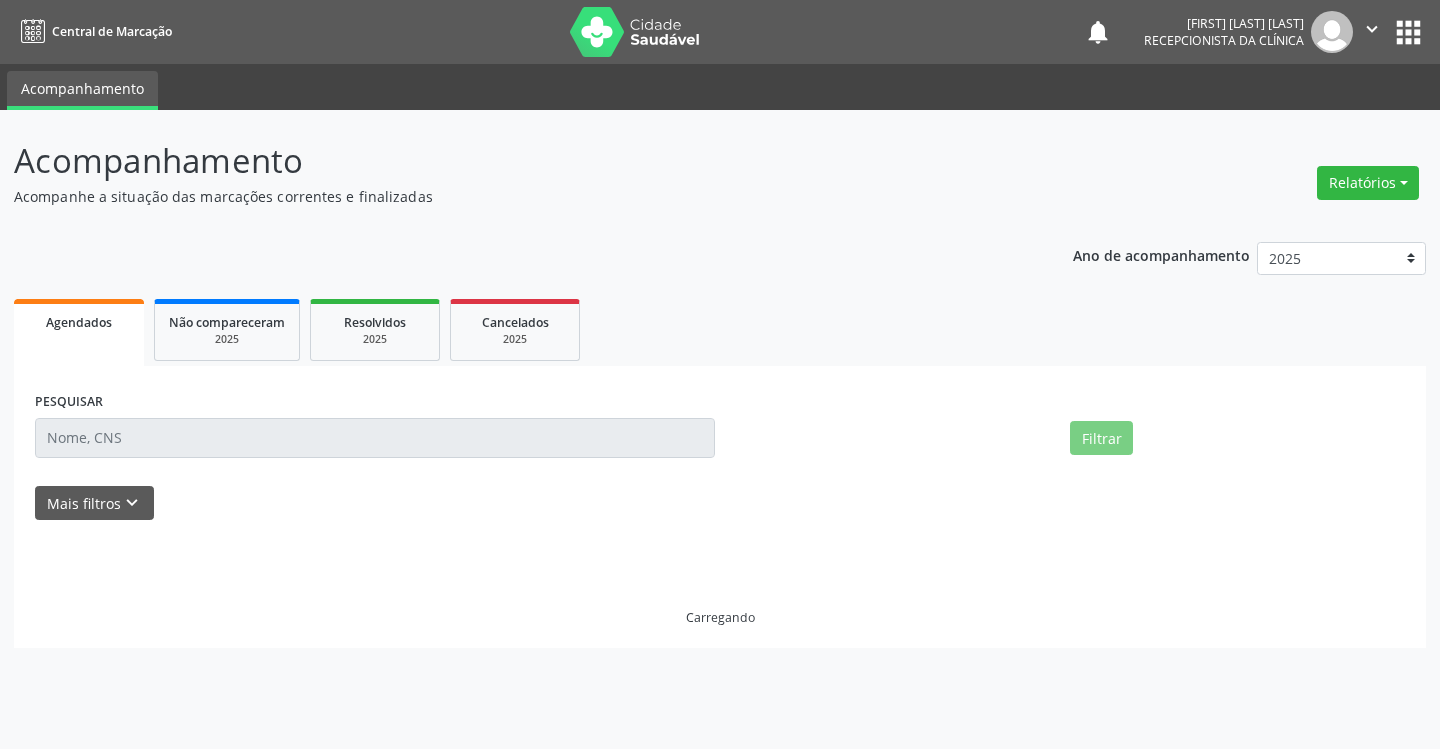 select on "7" 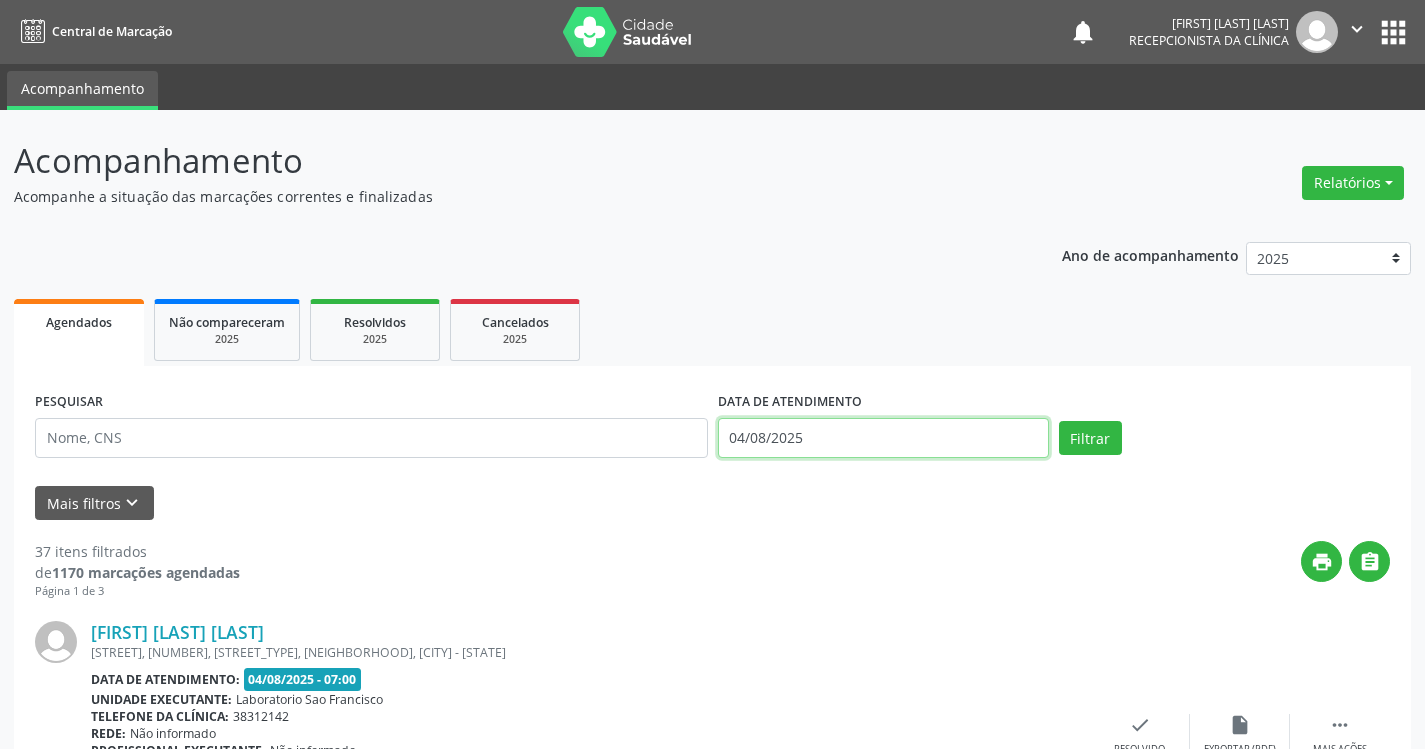 click on "04/08/2025" at bounding box center (883, 438) 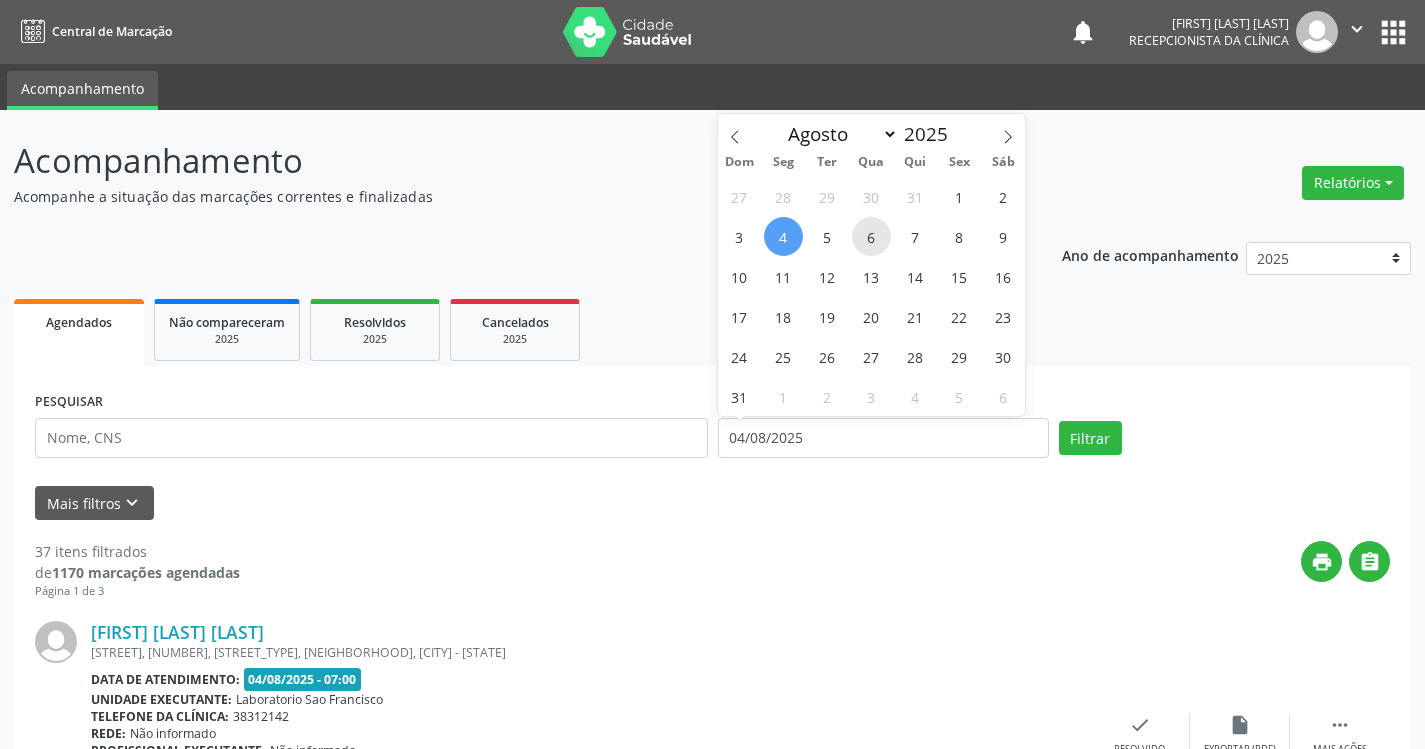 click on "6" at bounding box center [871, 236] 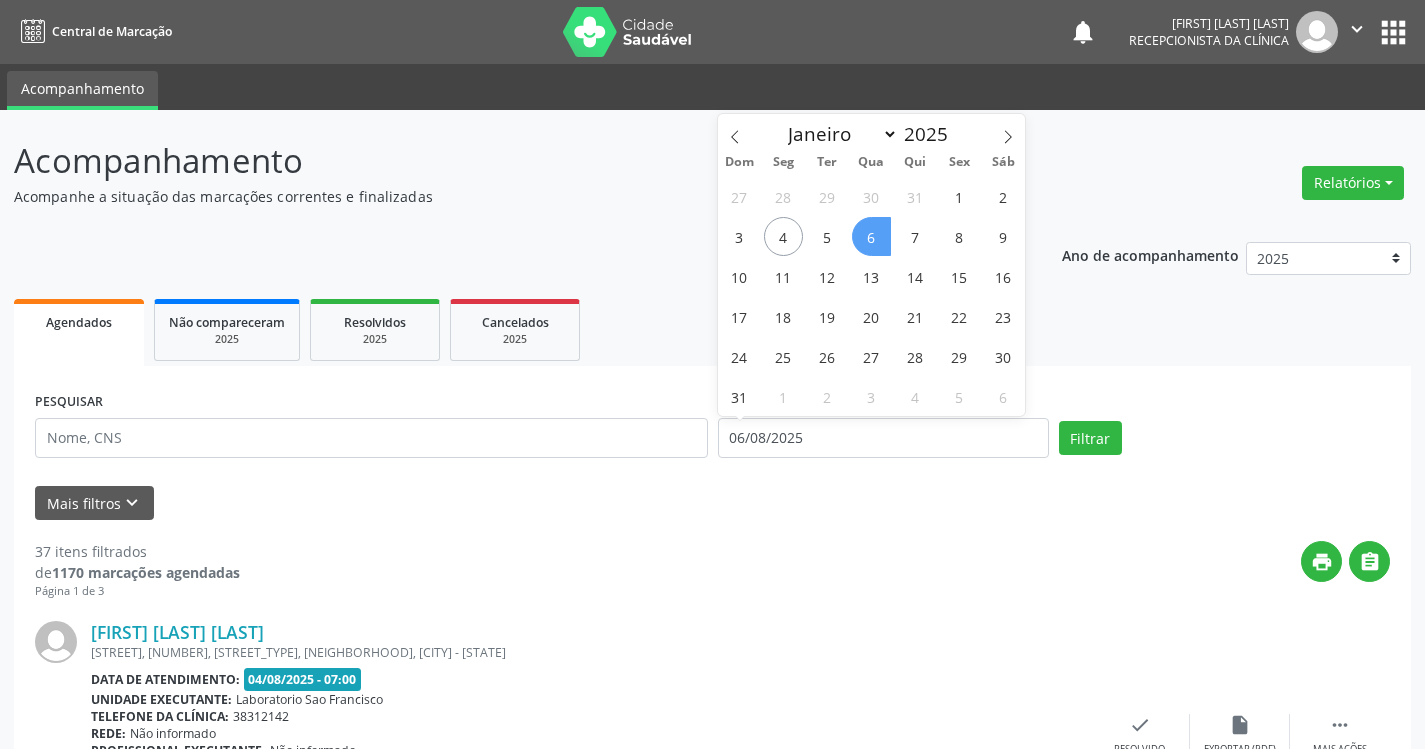click on "6" at bounding box center (871, 236) 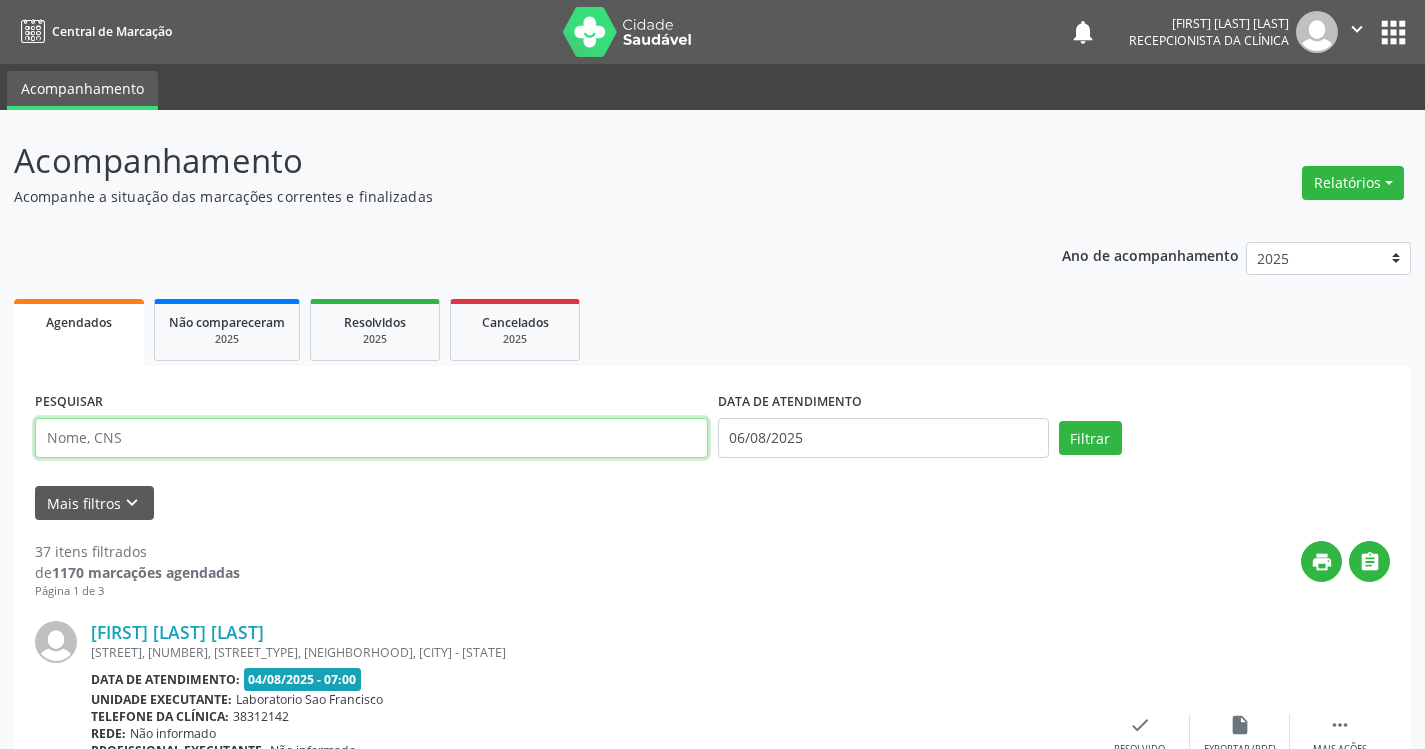 click at bounding box center [371, 438] 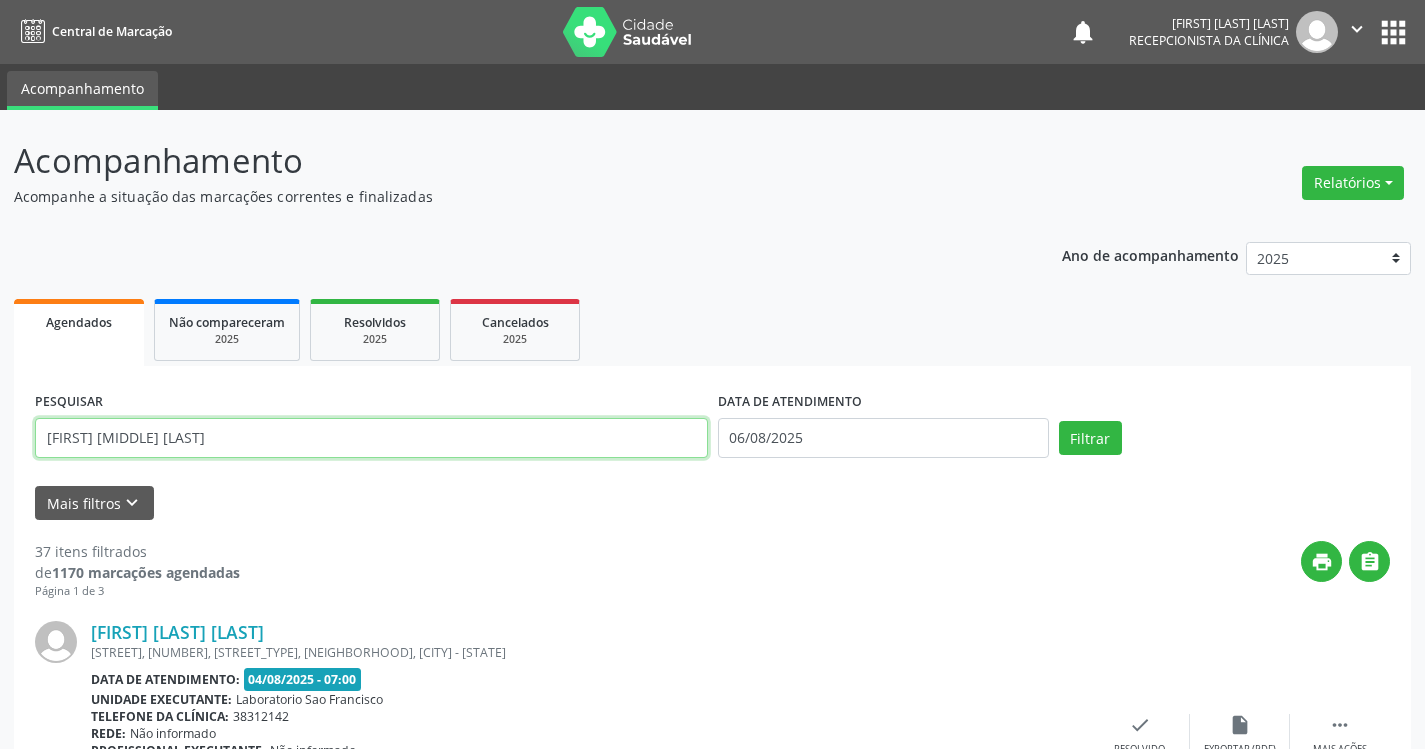 click on "Filtrar" at bounding box center [1090, 438] 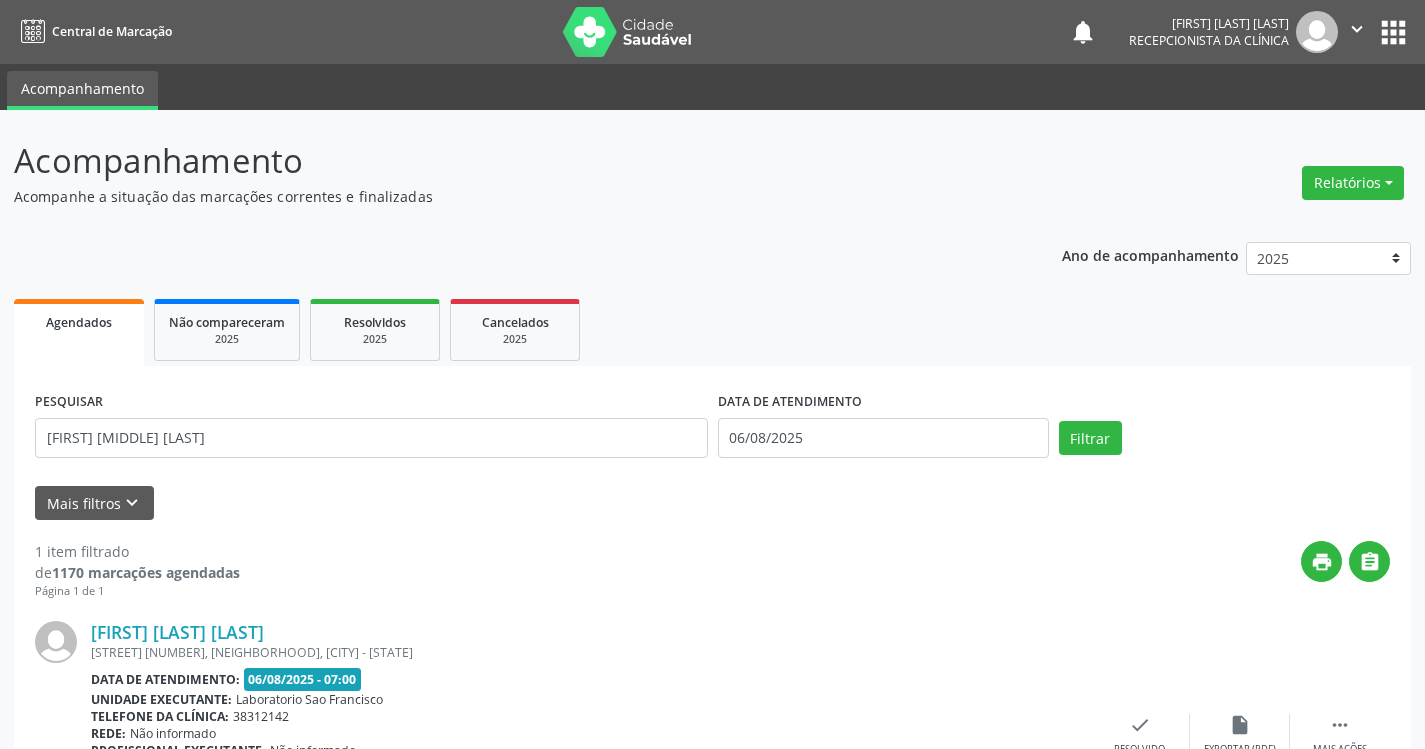 scroll, scrollTop: 156, scrollLeft: 0, axis: vertical 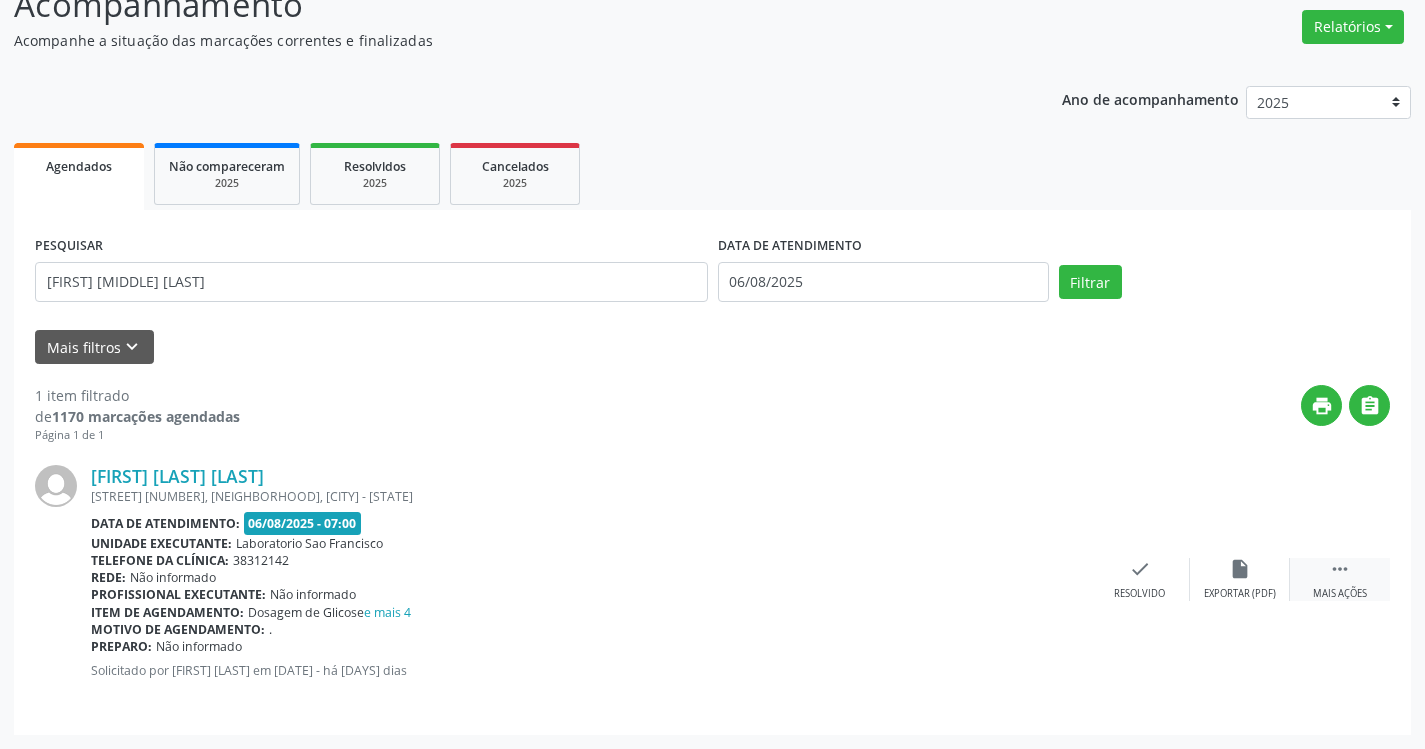 click on "
Mais ações" at bounding box center [1340, 579] 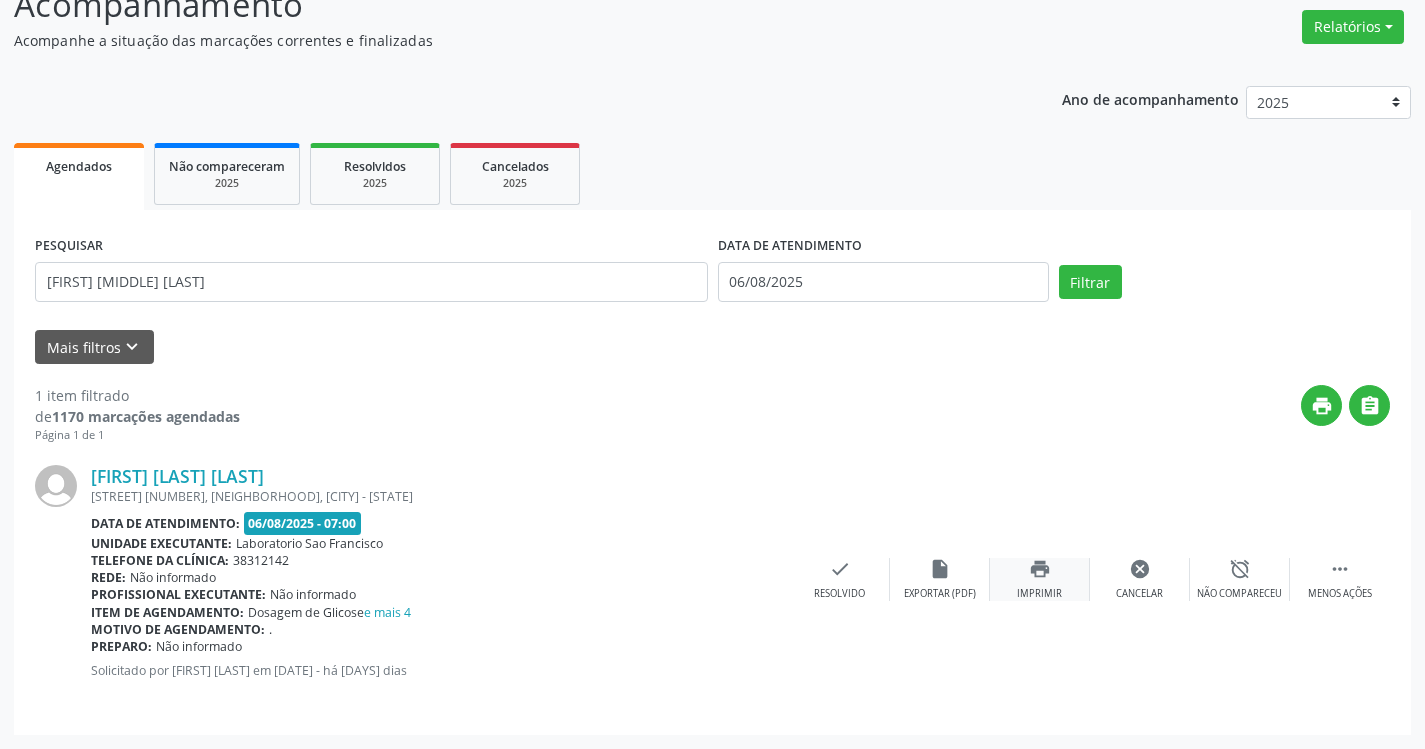 click on "print" at bounding box center [1040, 569] 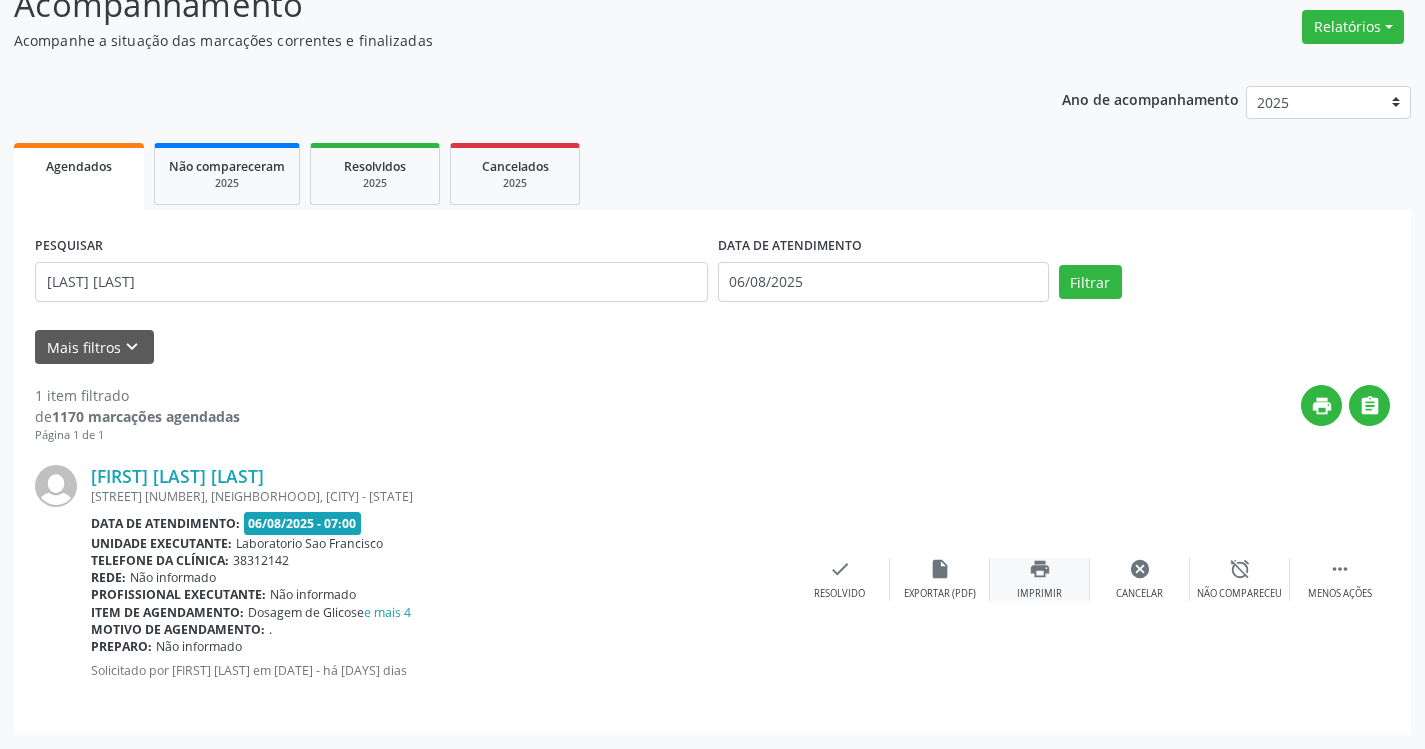 click on "Filtrar" at bounding box center (1090, 282) 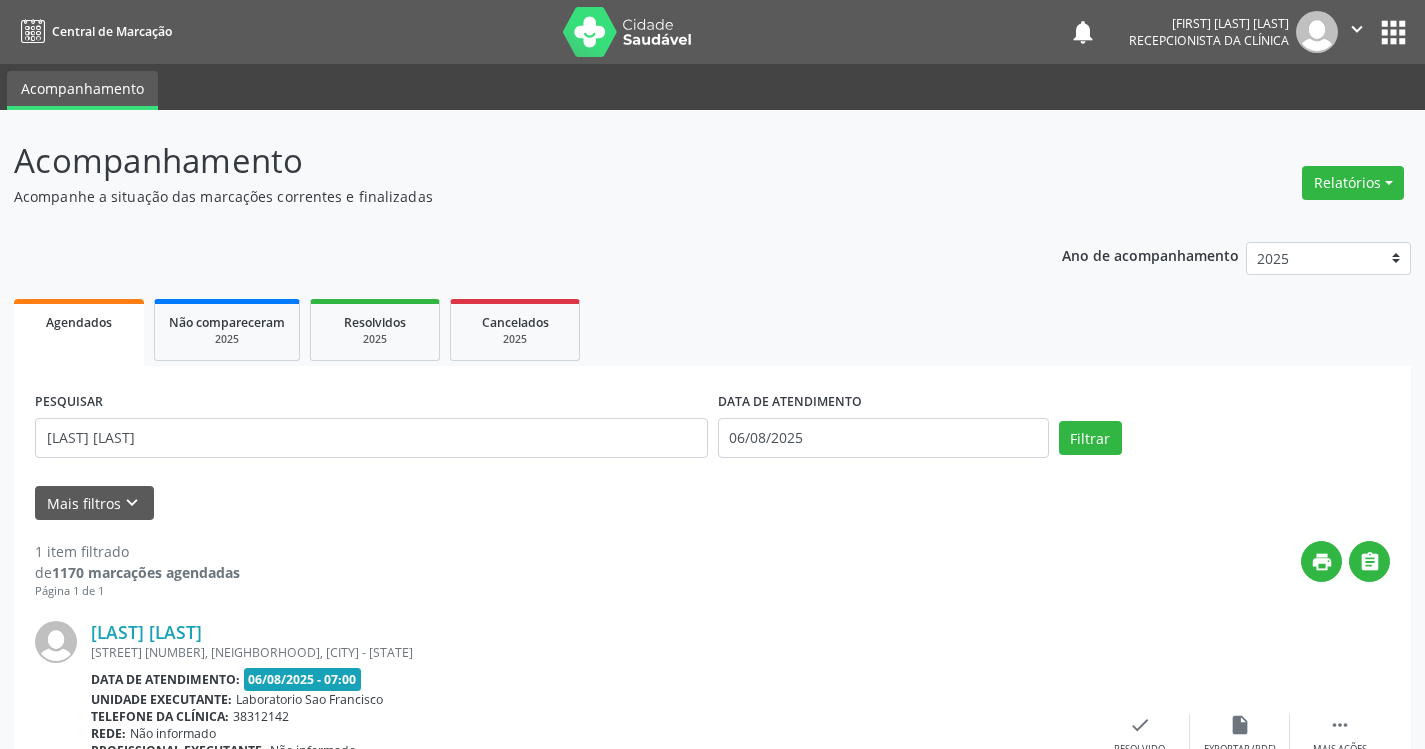scroll, scrollTop: 156, scrollLeft: 0, axis: vertical 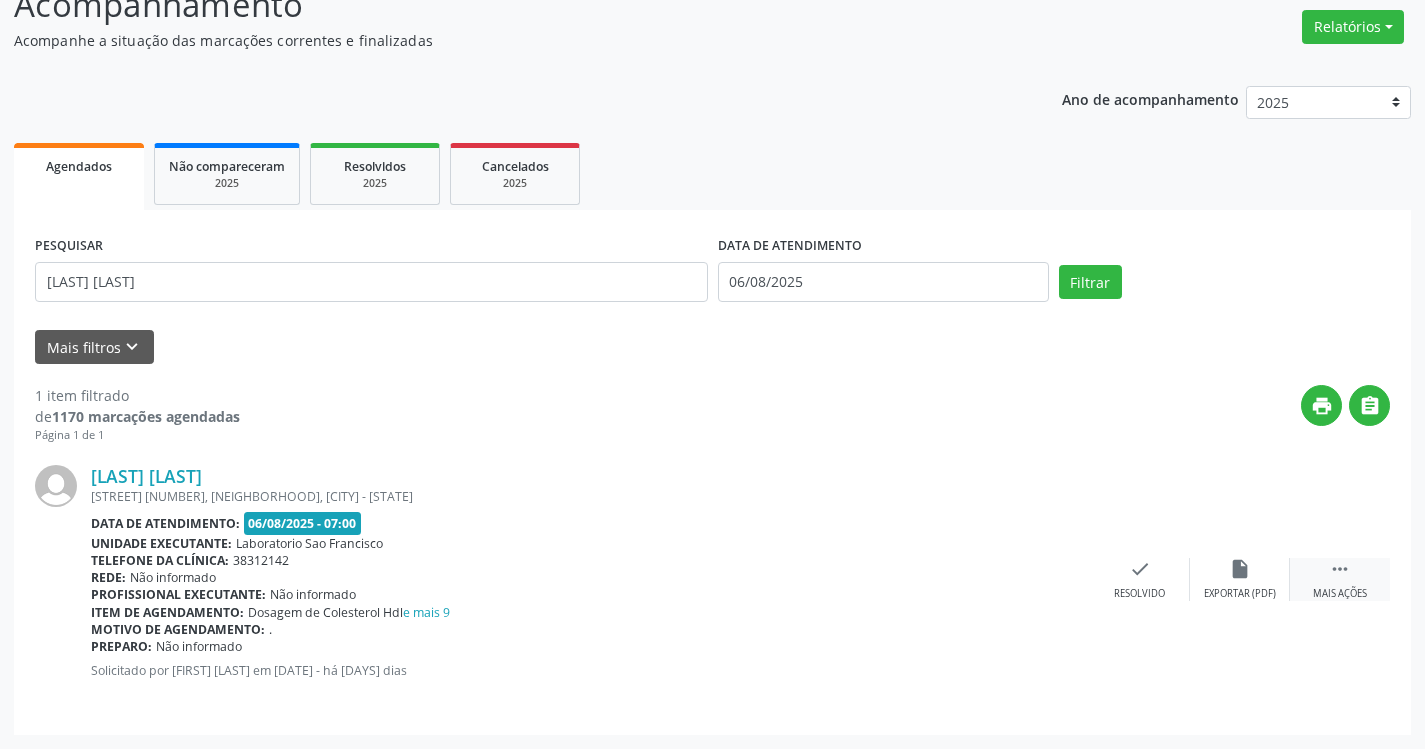 click on "
Mais ações" at bounding box center [1340, 579] 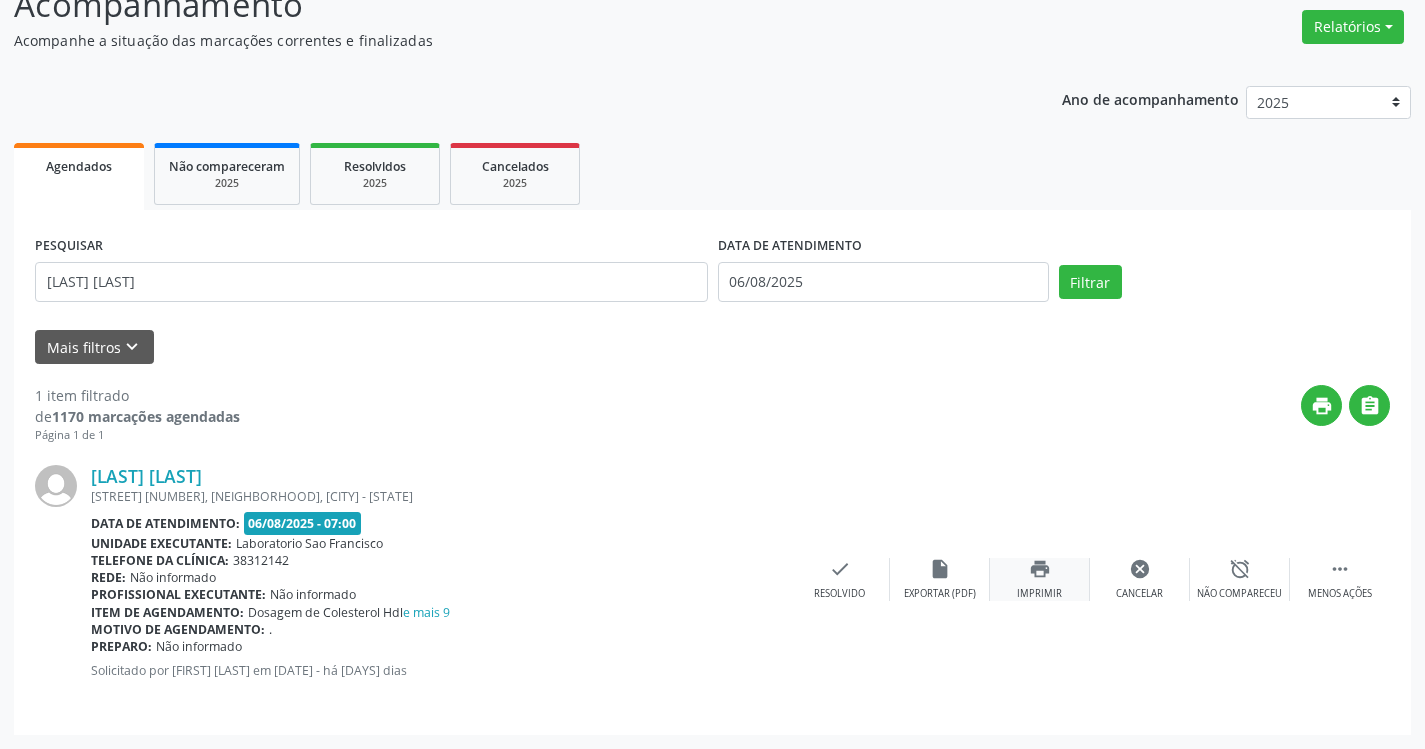 click on "print
Imprimir" at bounding box center (1040, 579) 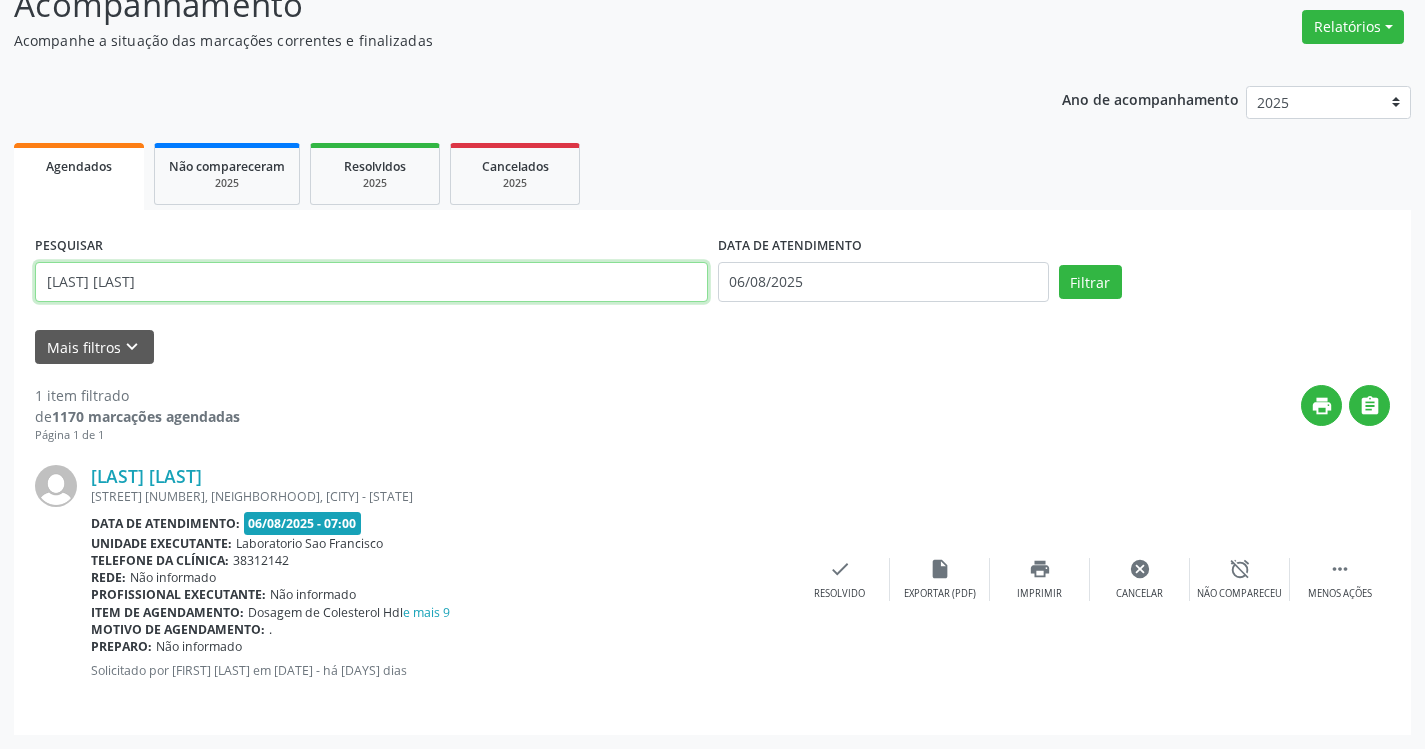 click on "MARINEZ G" at bounding box center (371, 282) 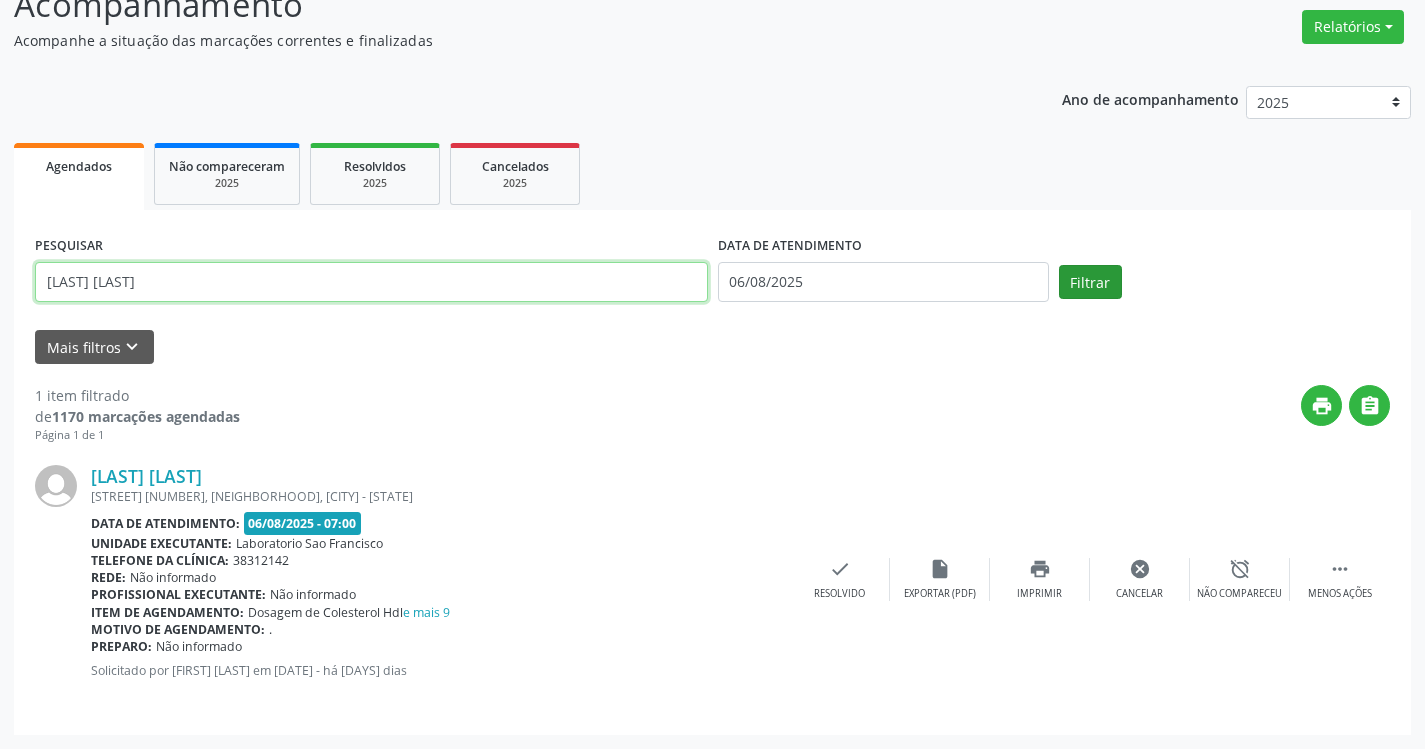 type on "MARIELZA V" 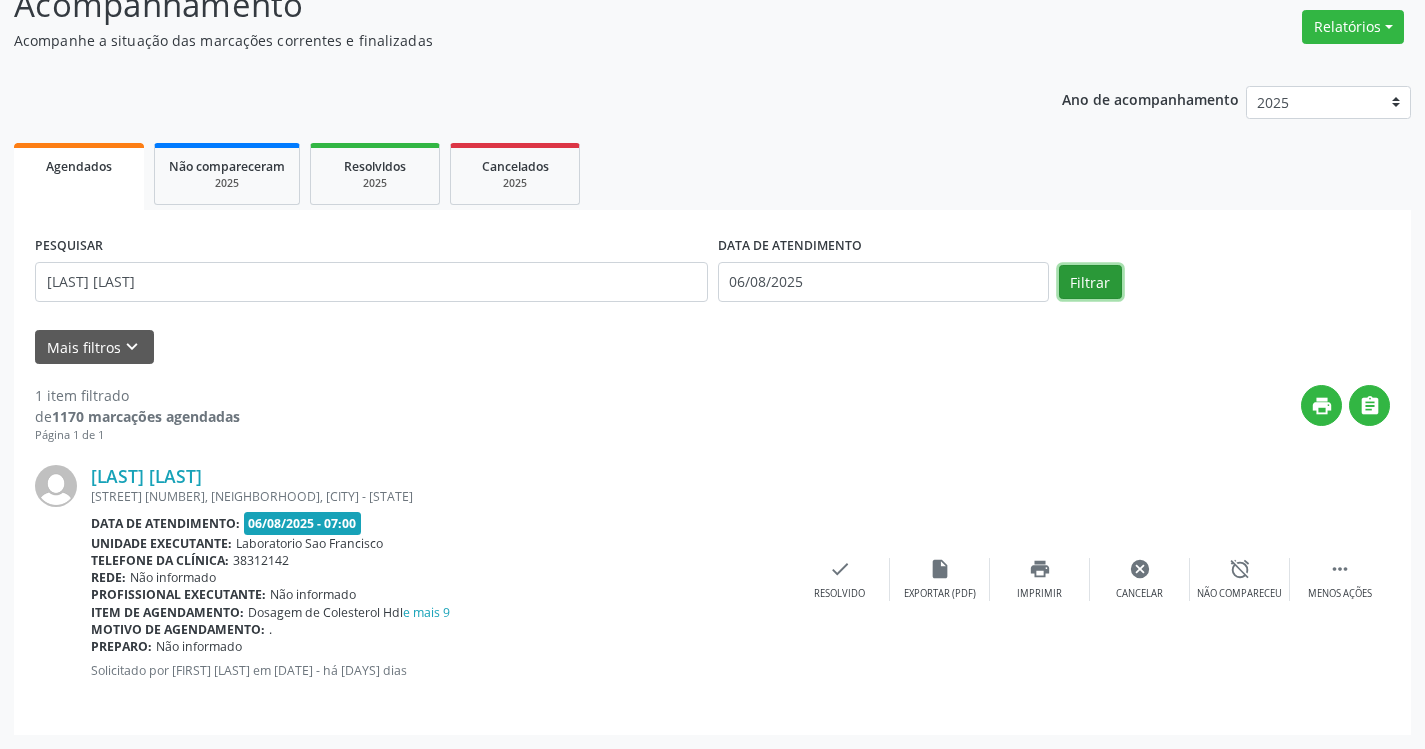 click on "Filtrar" at bounding box center [1090, 282] 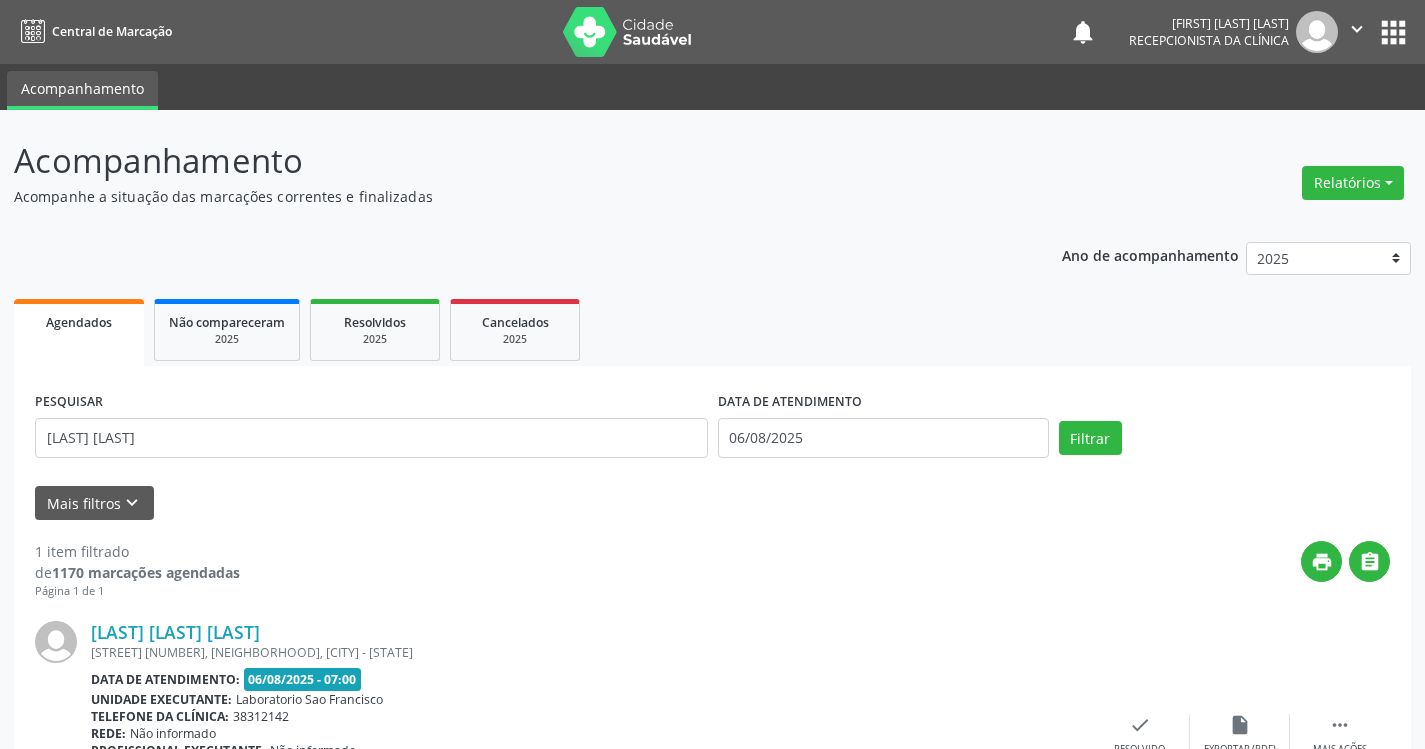 scroll, scrollTop: 156, scrollLeft: 0, axis: vertical 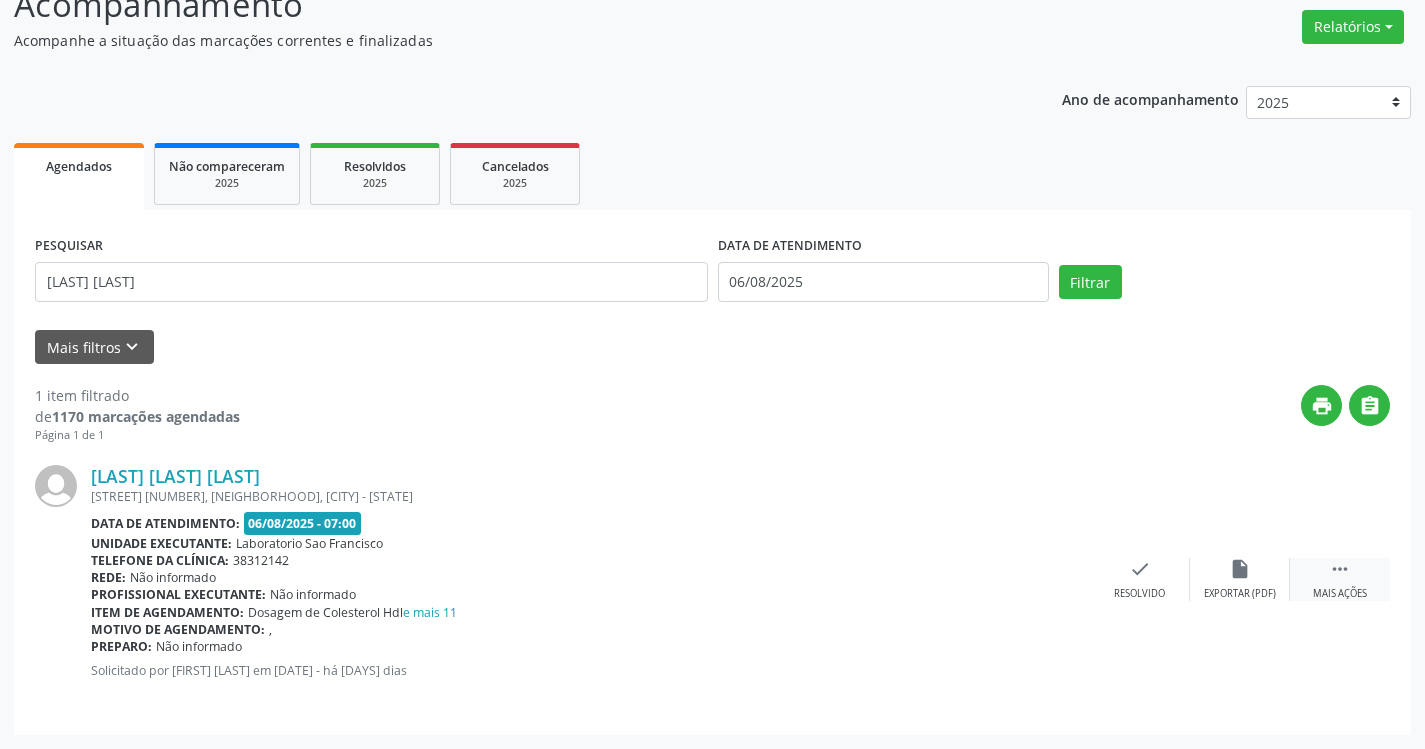 click on "" at bounding box center [1340, 569] 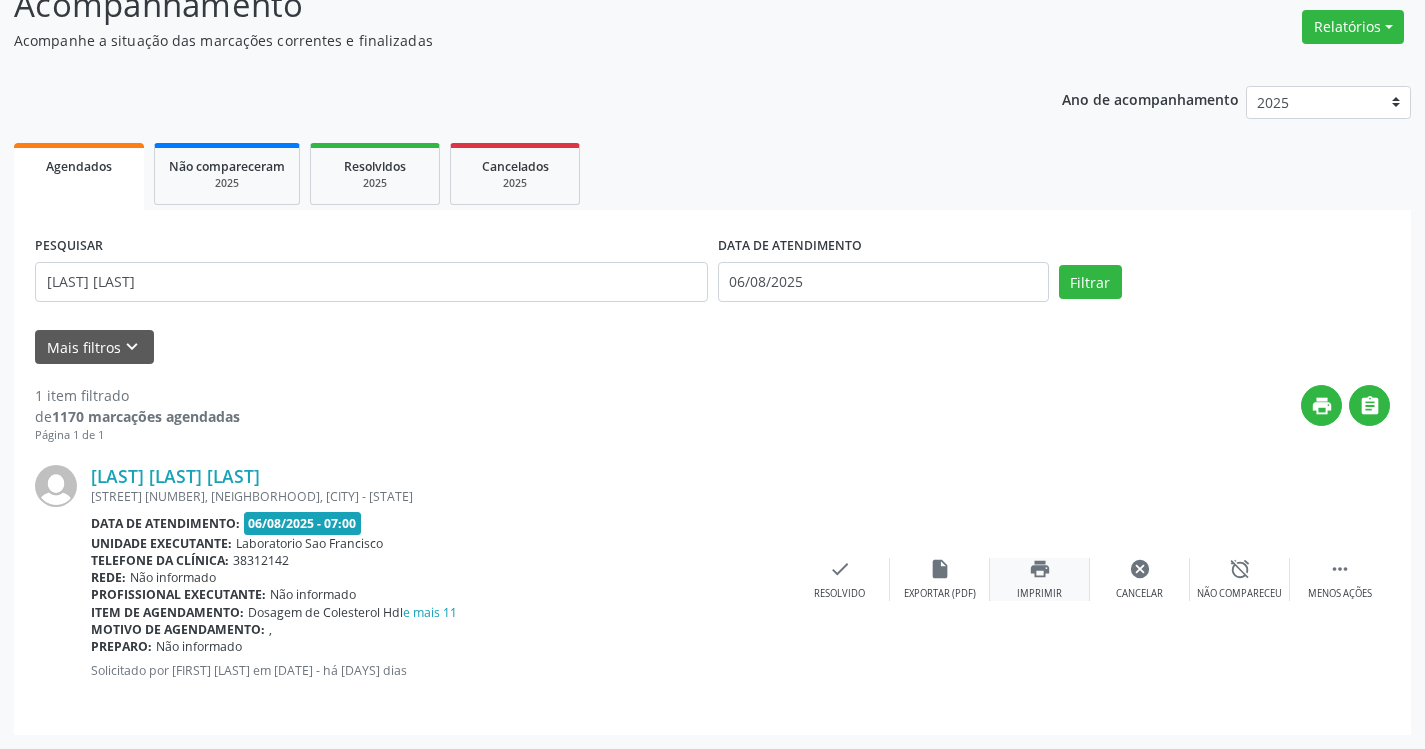 click on "print" at bounding box center [1040, 569] 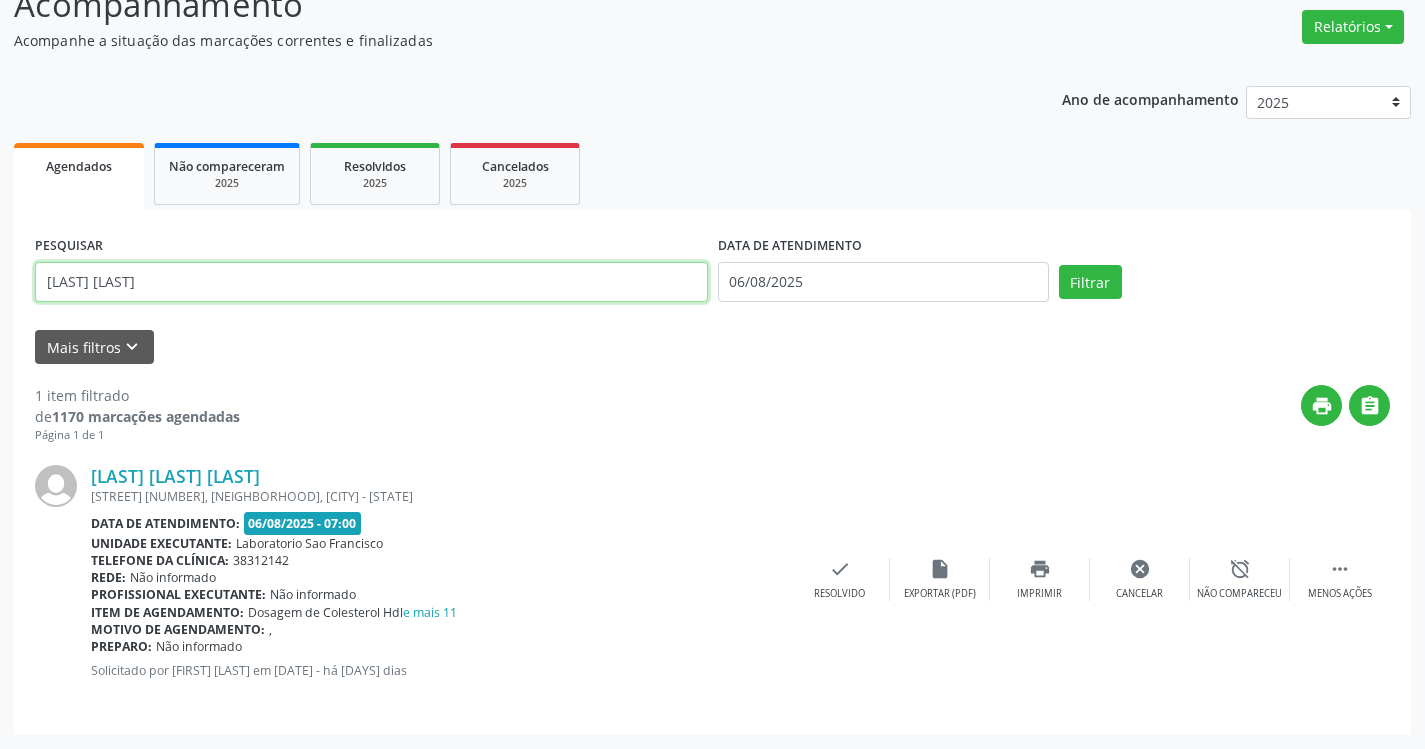 drag, startPoint x: 163, startPoint y: 276, endPoint x: 39, endPoint y: 231, distance: 131.91286 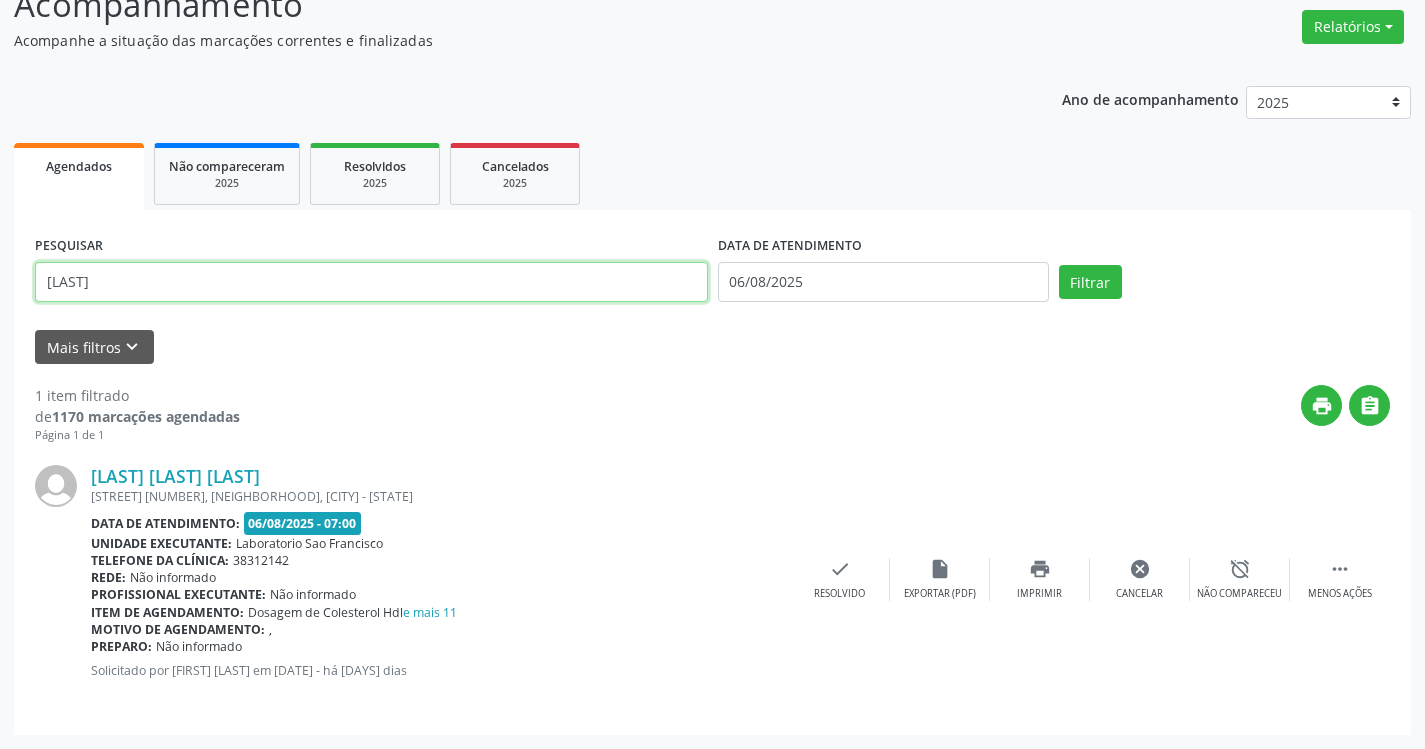 type on "KALLYANNY" 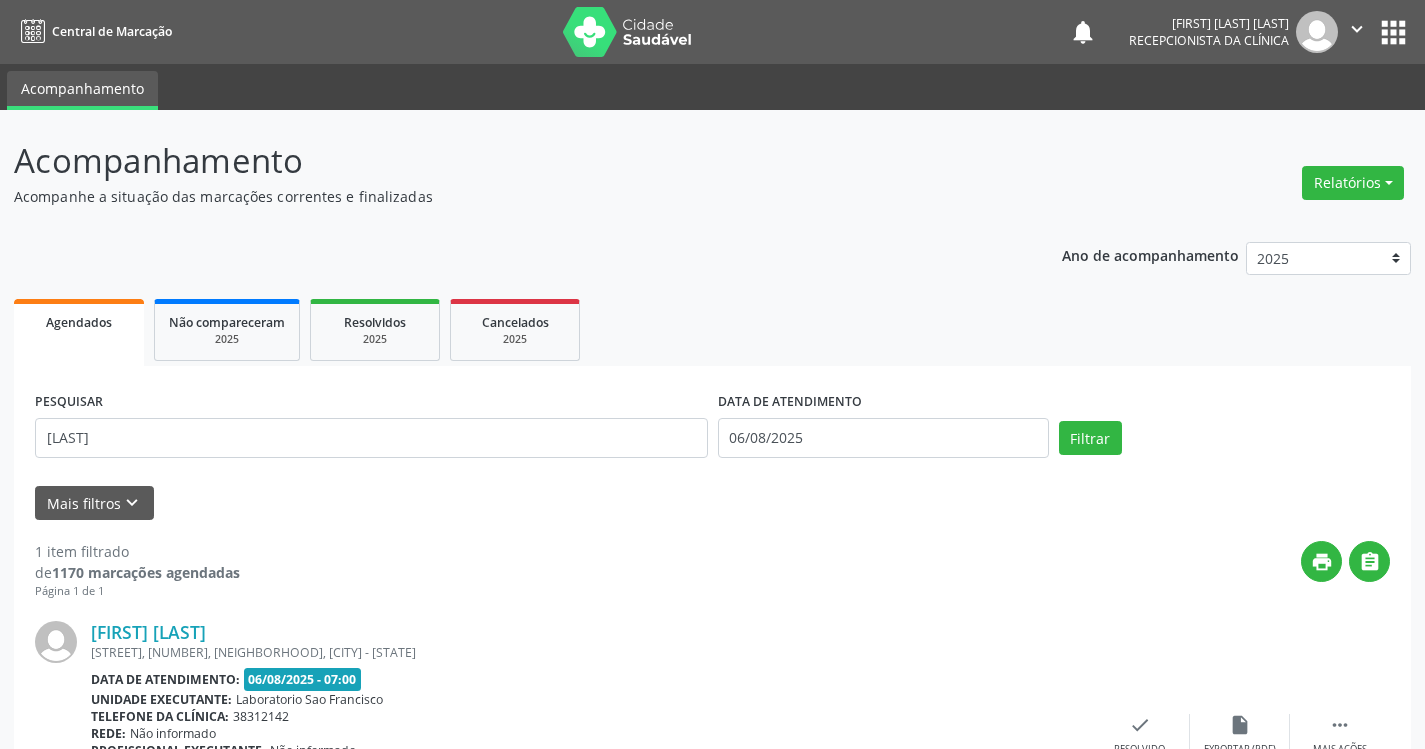 scroll, scrollTop: 156, scrollLeft: 0, axis: vertical 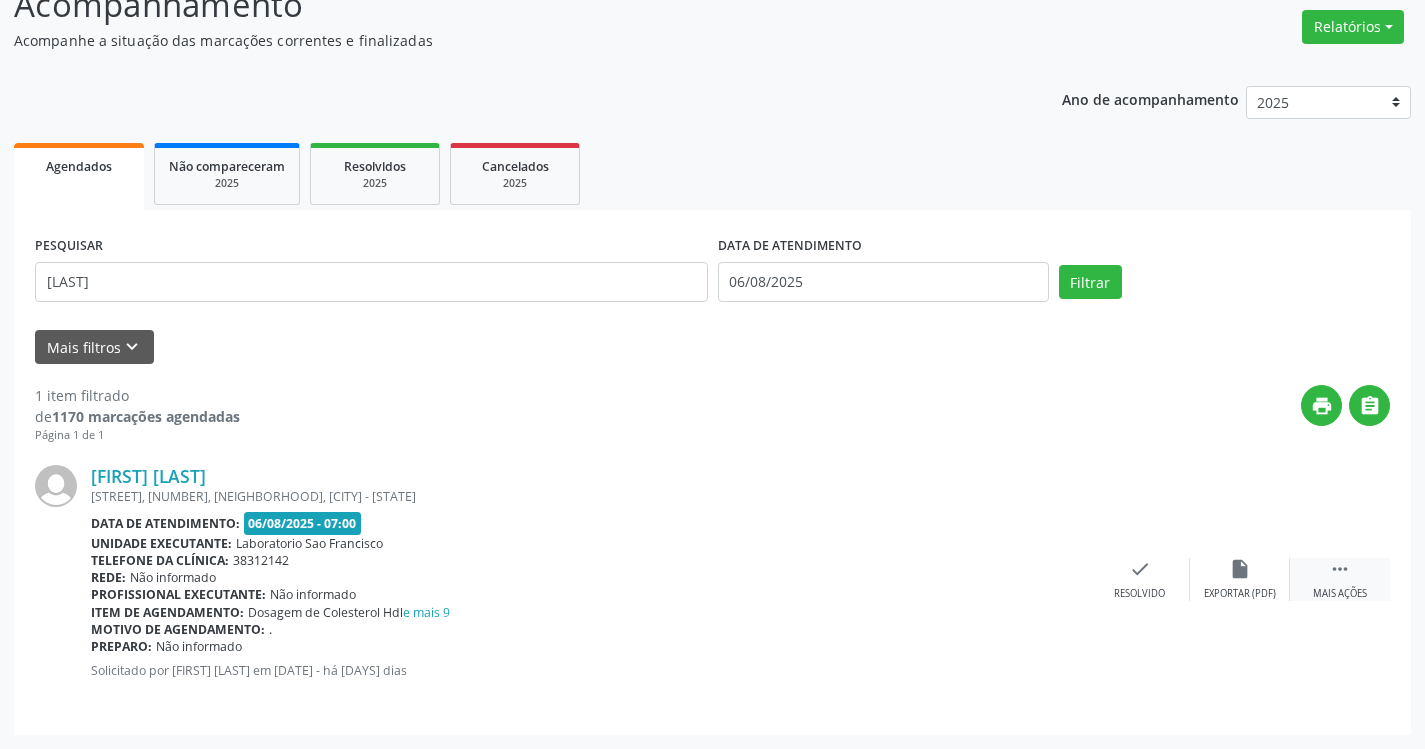 click on "
Mais ações" at bounding box center [1340, 579] 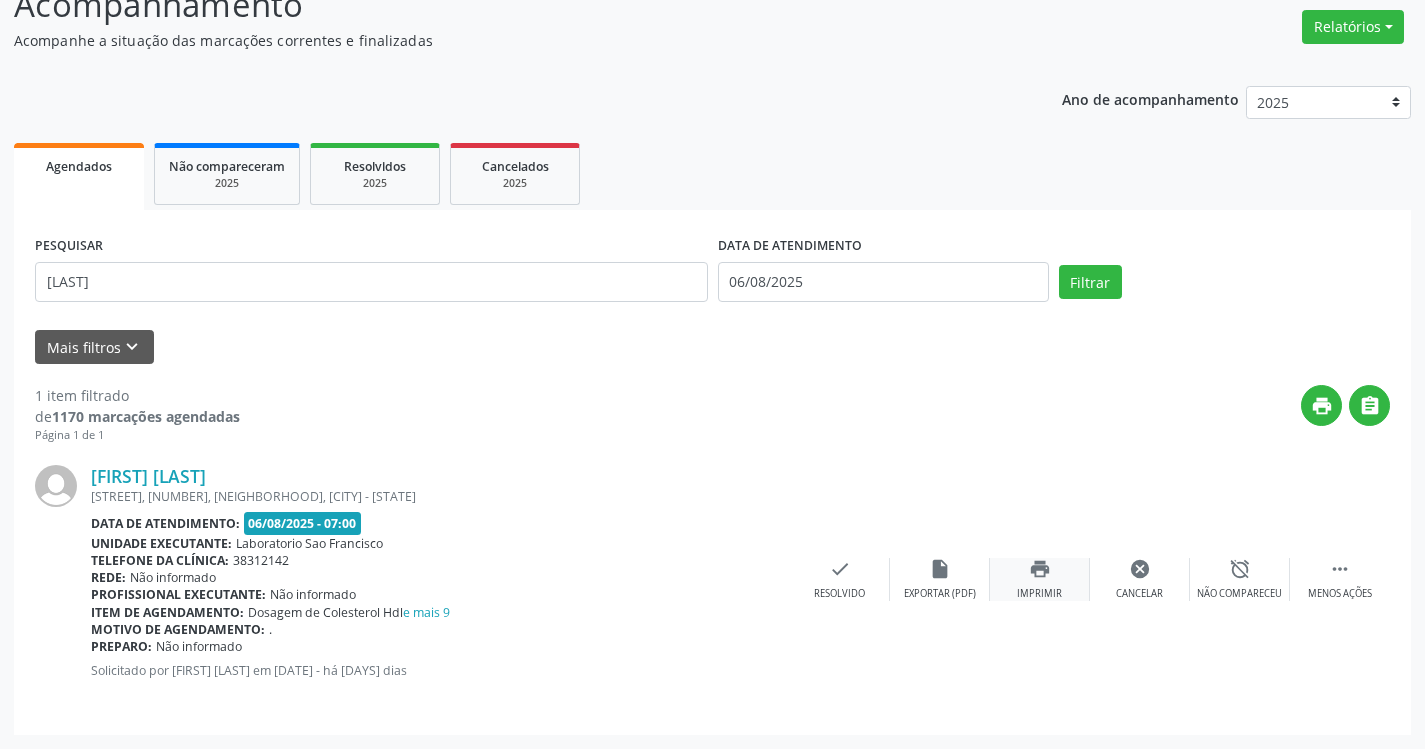click on "print
Imprimir" at bounding box center [1040, 579] 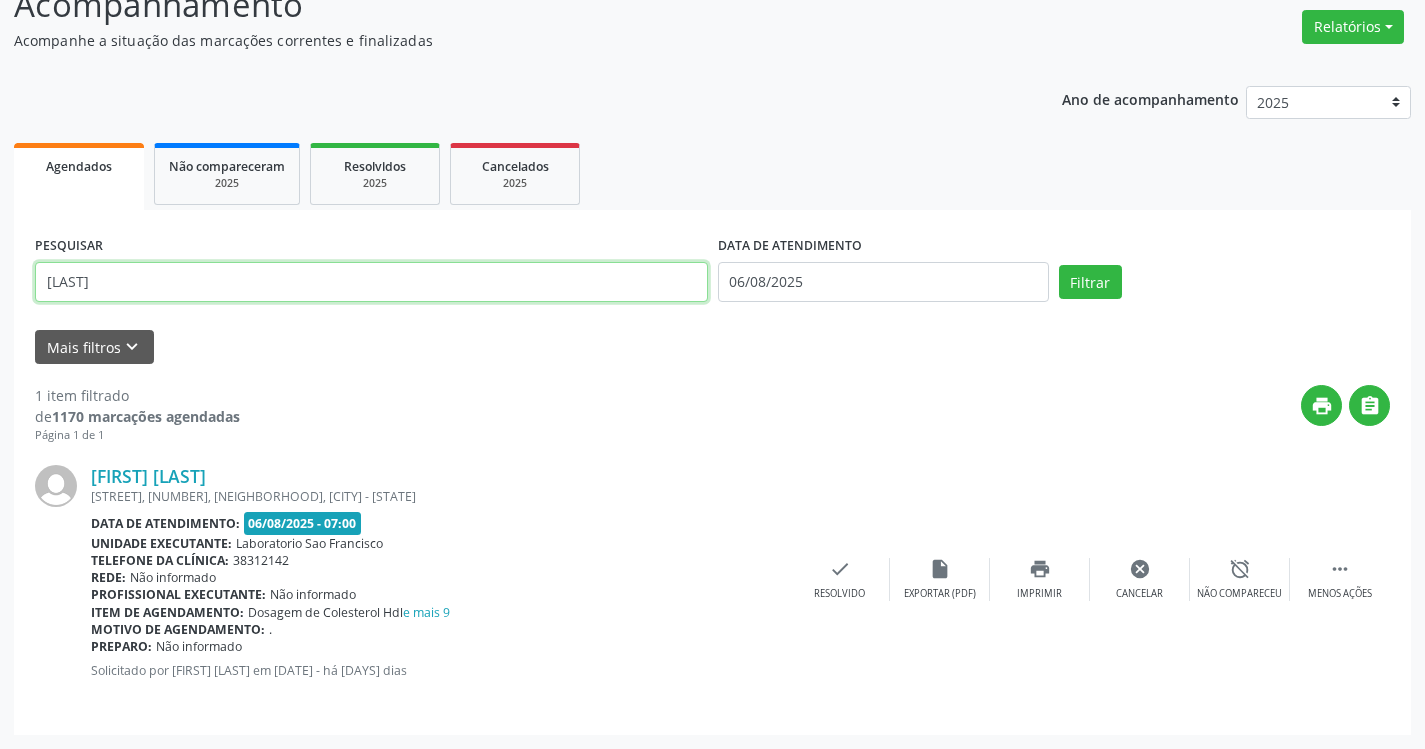 drag, startPoint x: 141, startPoint y: 277, endPoint x: 8, endPoint y: 208, distance: 149.83324 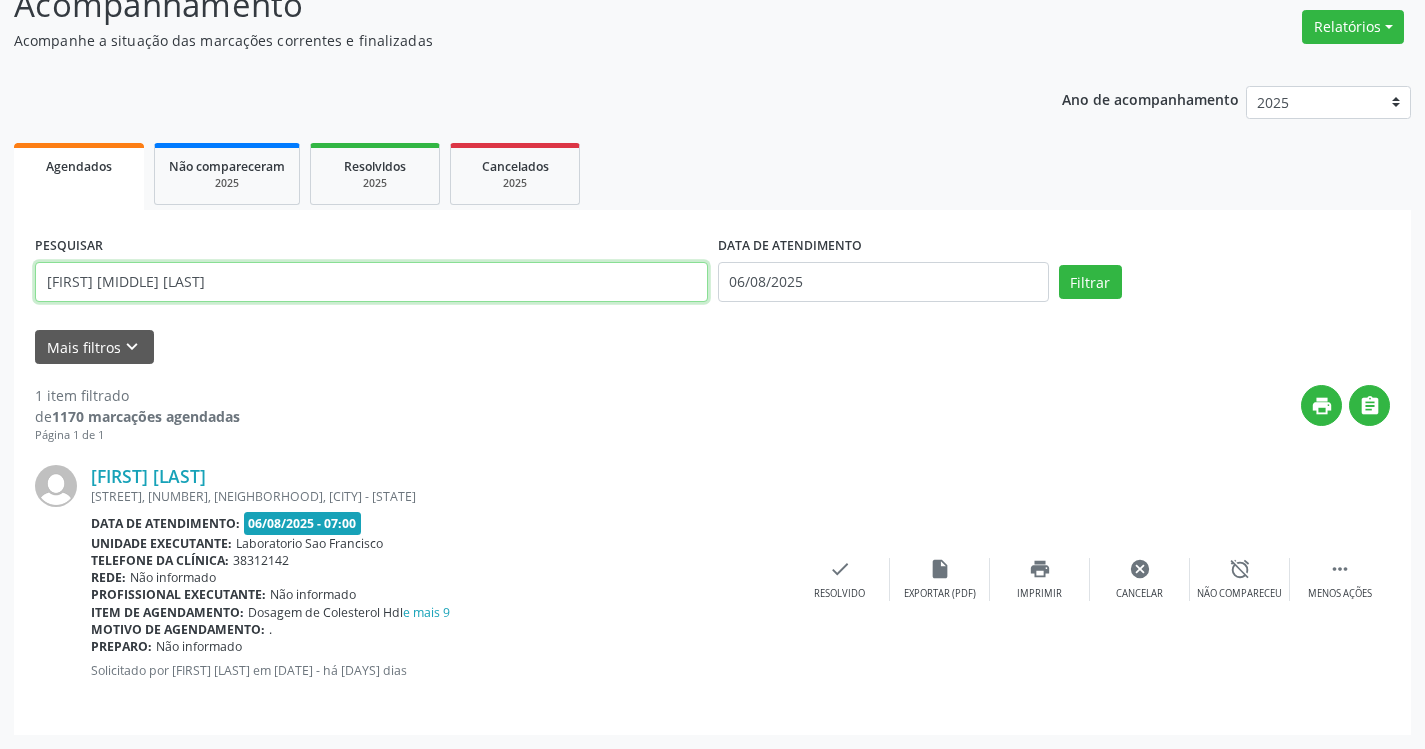 click on "Filtrar" at bounding box center (1090, 282) 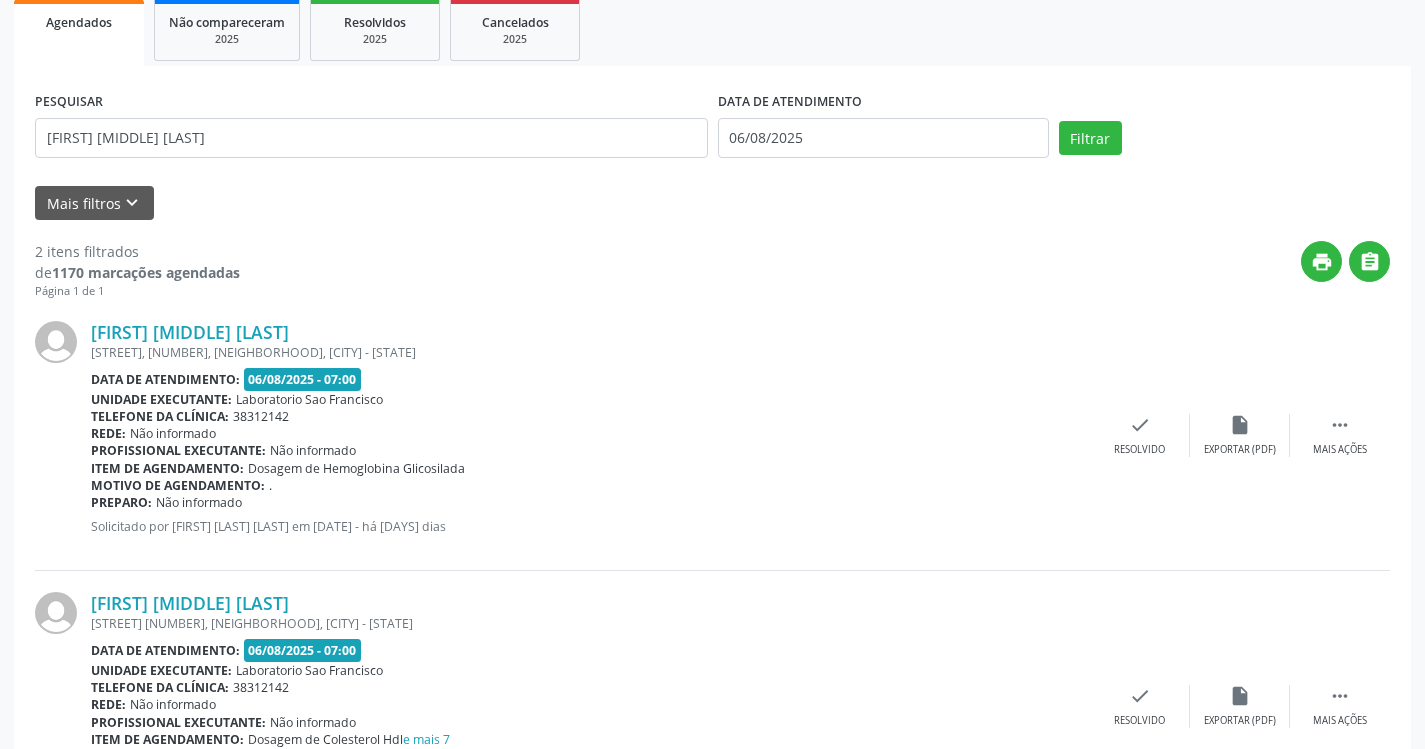 scroll, scrollTop: 400, scrollLeft: 0, axis: vertical 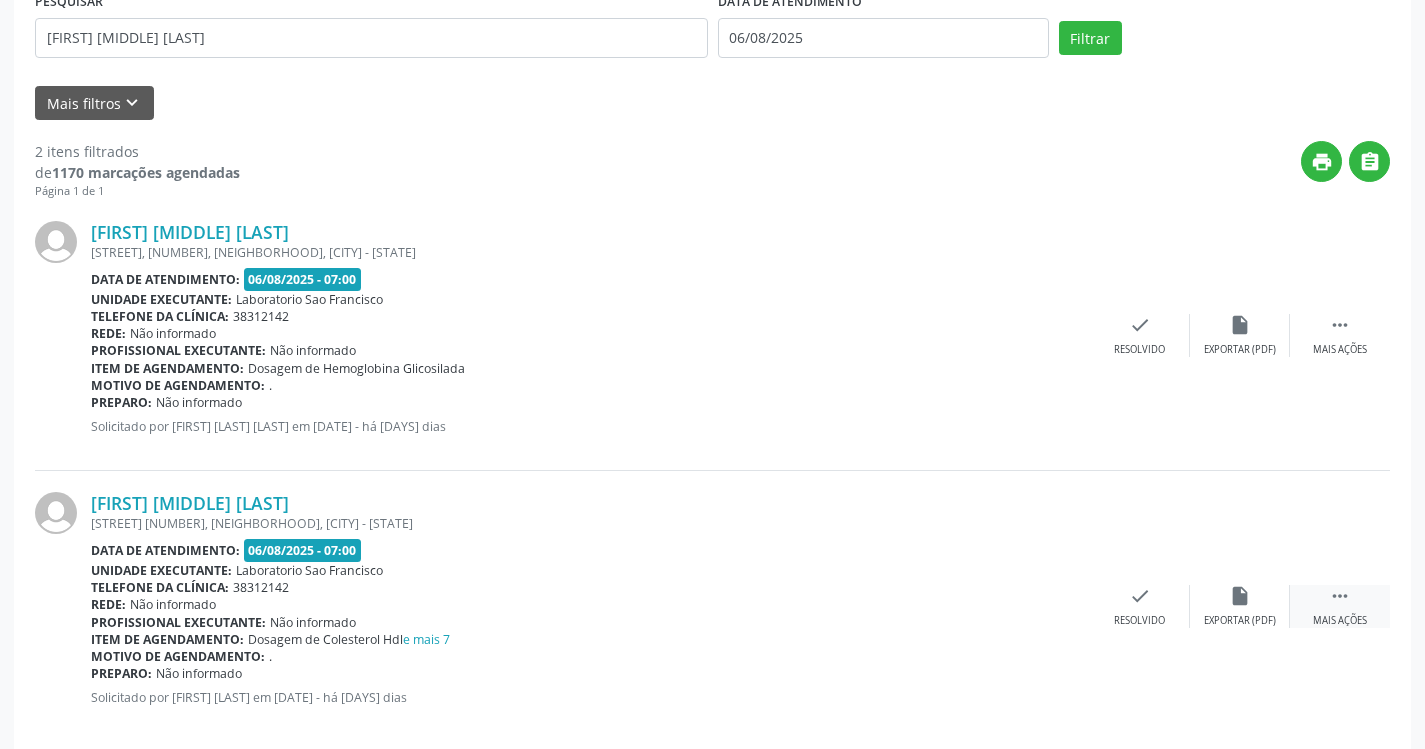 click on "" at bounding box center [1340, 596] 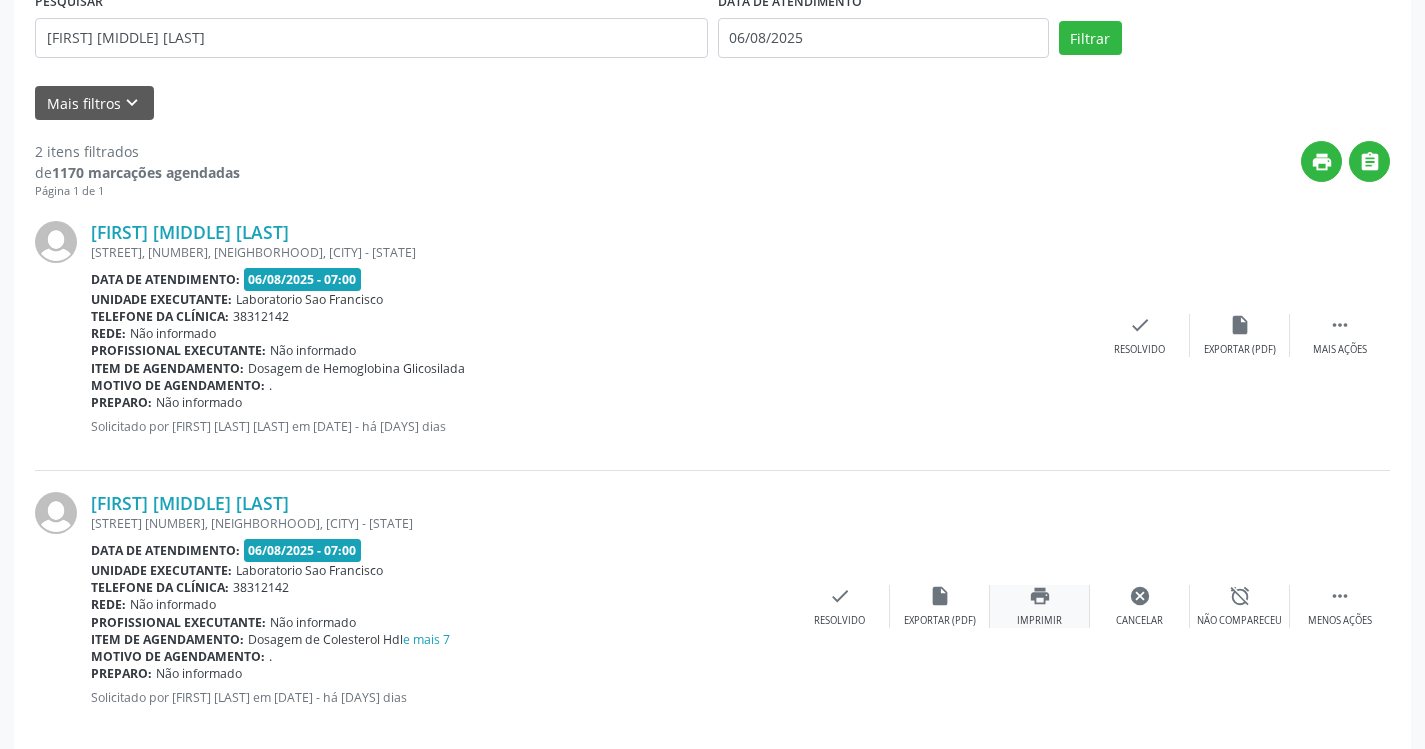 click on "print" at bounding box center (1040, 596) 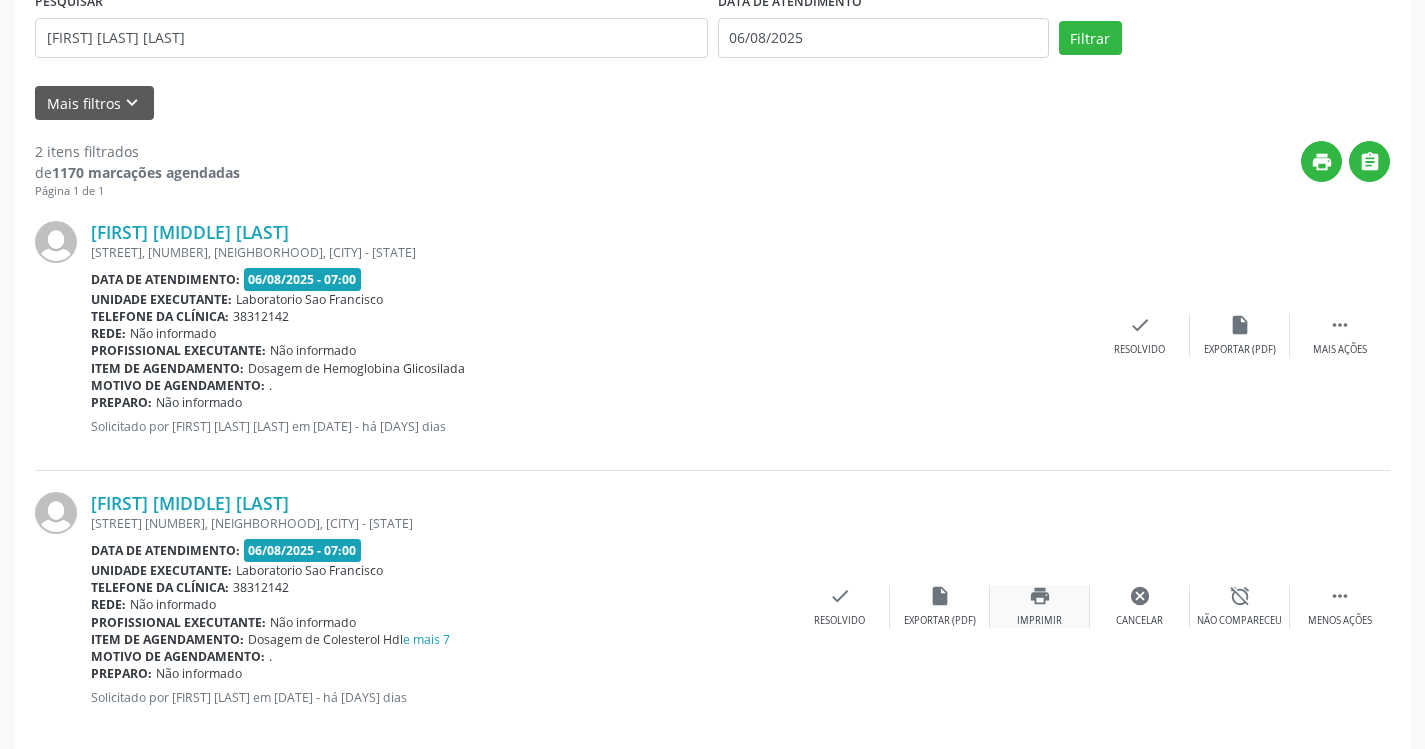 type on "MARIA SELMA DA" 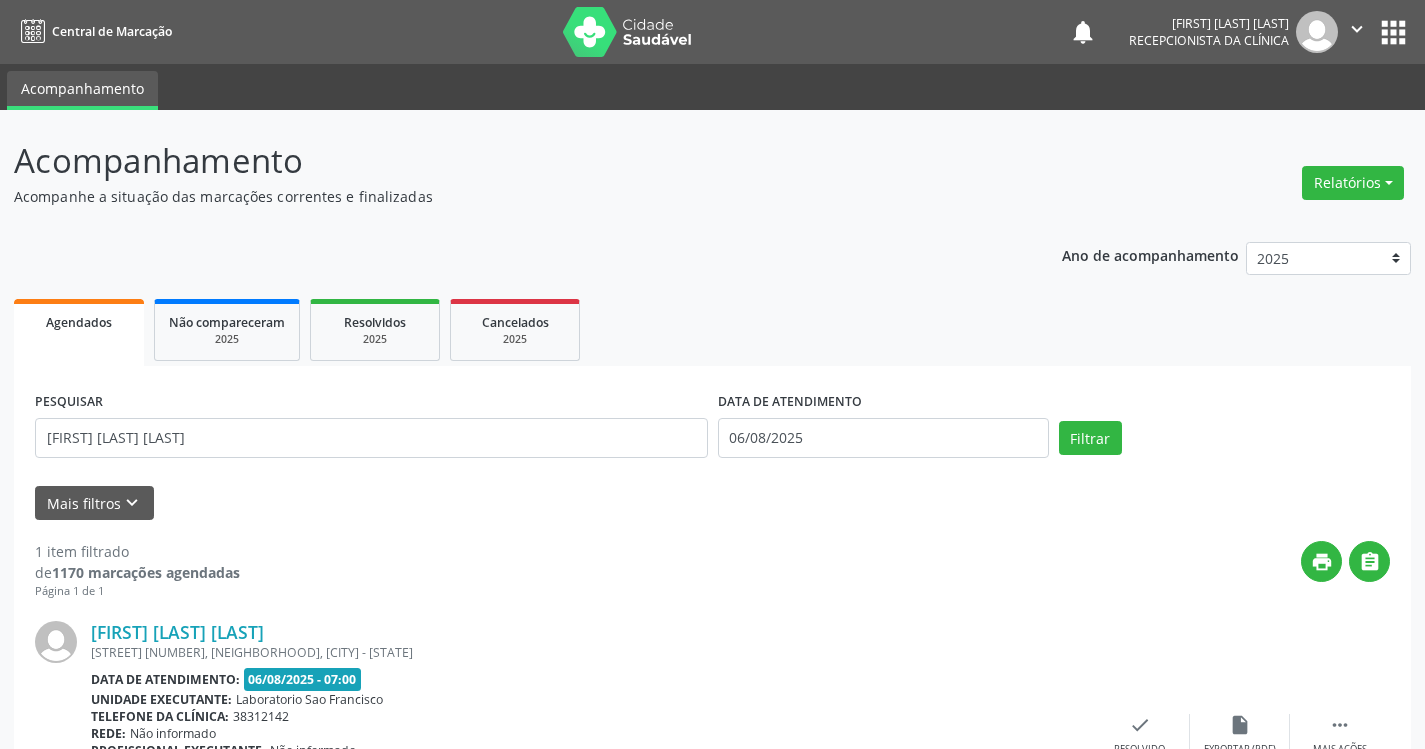 scroll, scrollTop: 156, scrollLeft: 0, axis: vertical 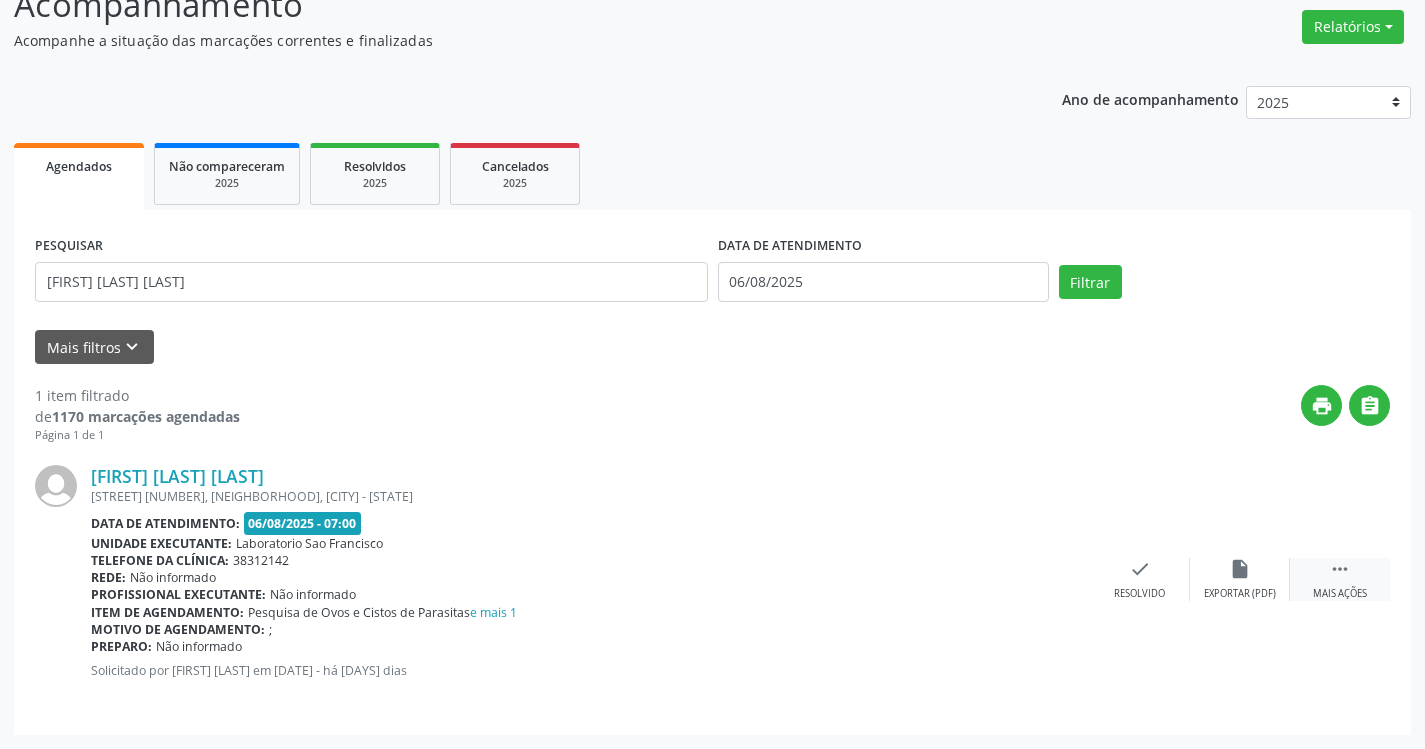 click on "" at bounding box center [1340, 569] 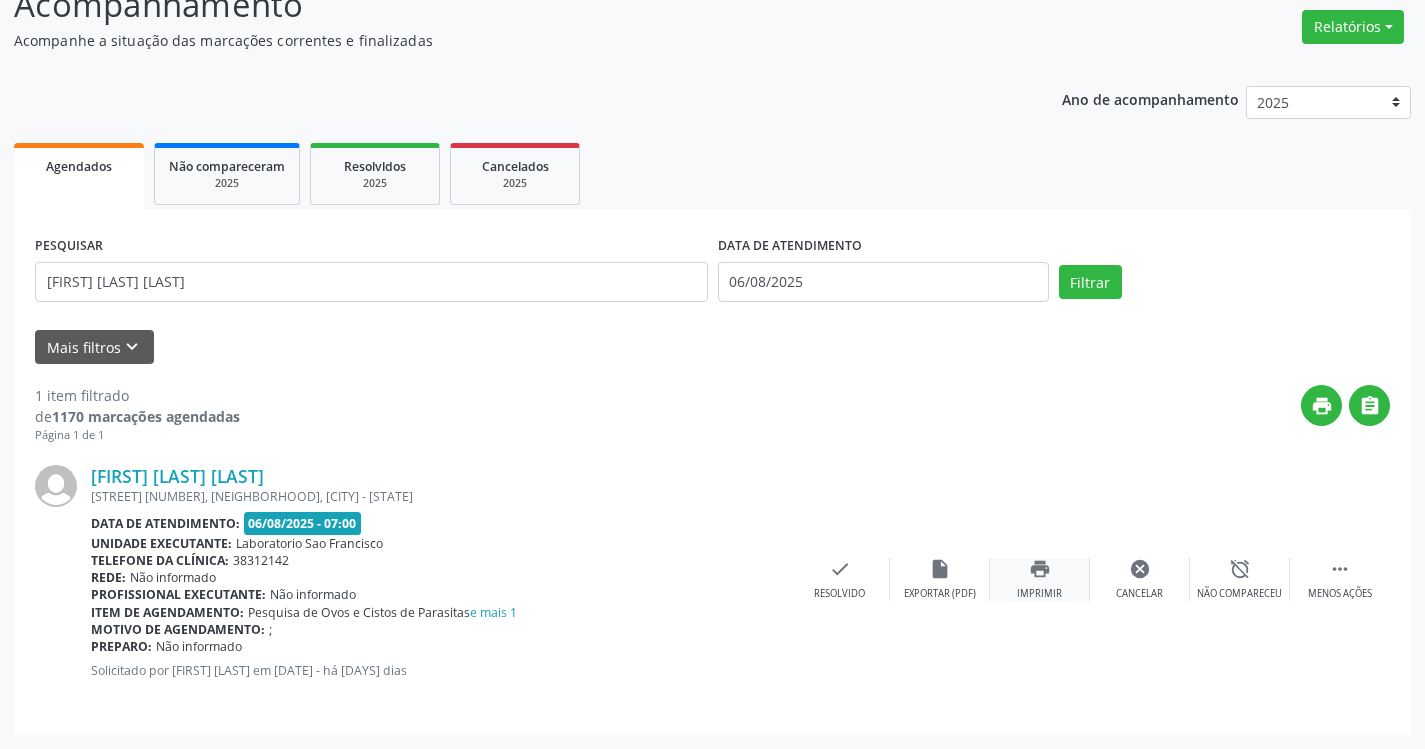 click on "print
Imprimir" at bounding box center [1040, 579] 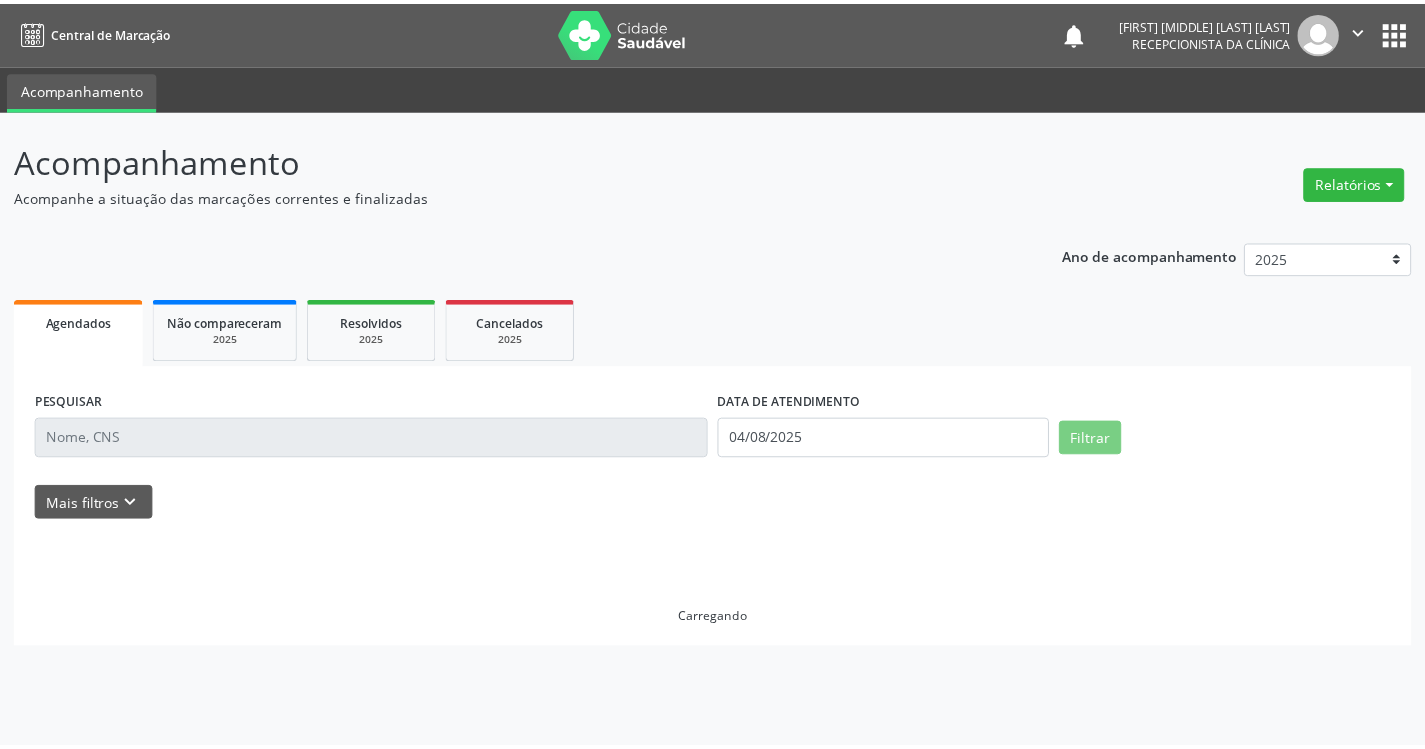 scroll, scrollTop: 0, scrollLeft: 0, axis: both 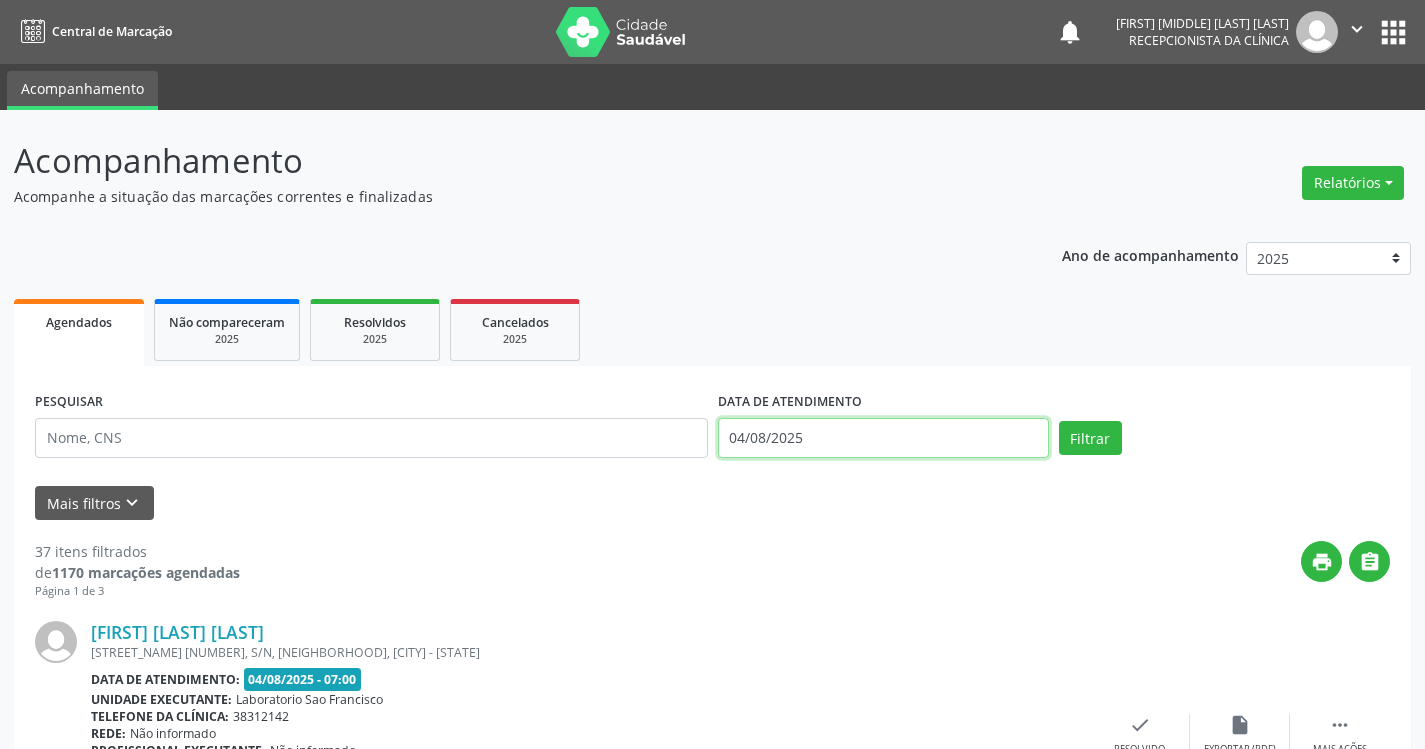 click on "04/08/2025" at bounding box center [883, 438] 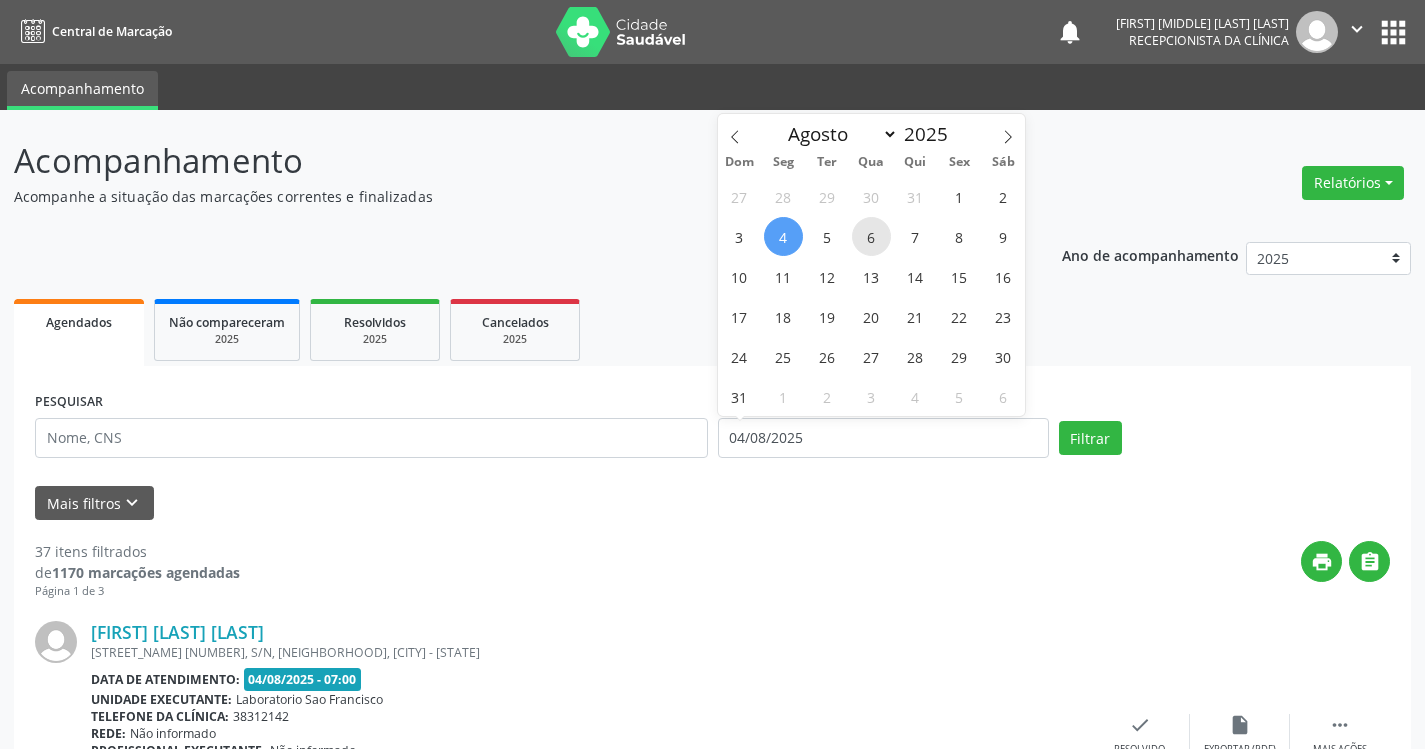 click on "6" at bounding box center [871, 236] 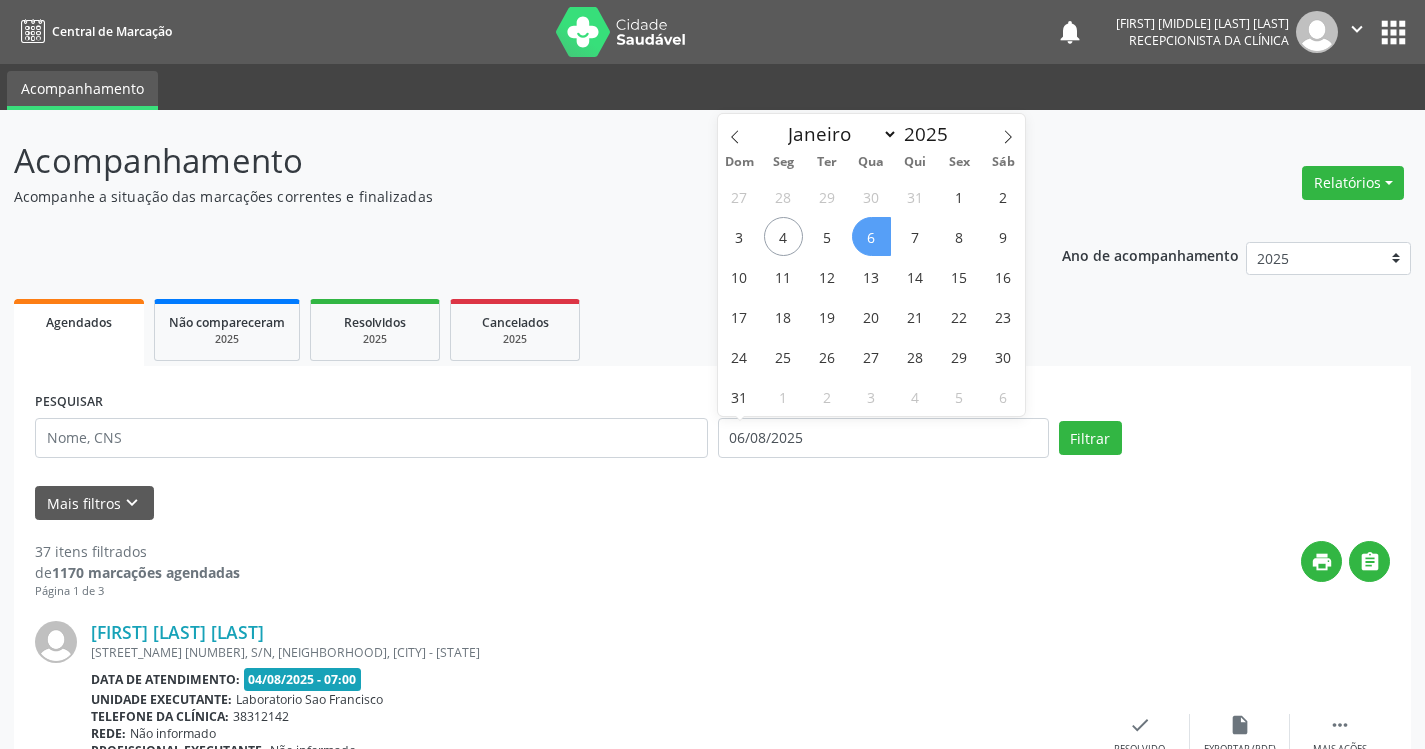 click on "6" at bounding box center (871, 236) 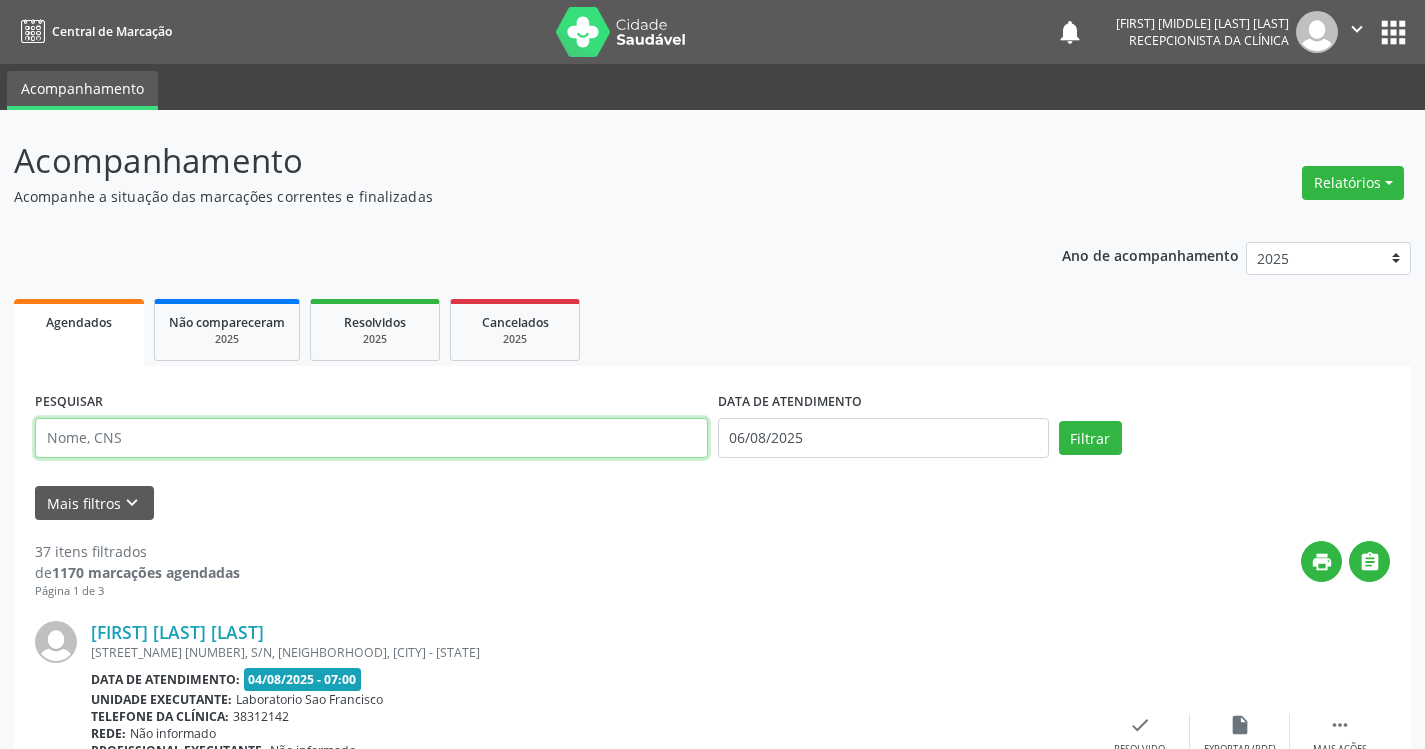 click at bounding box center (371, 438) 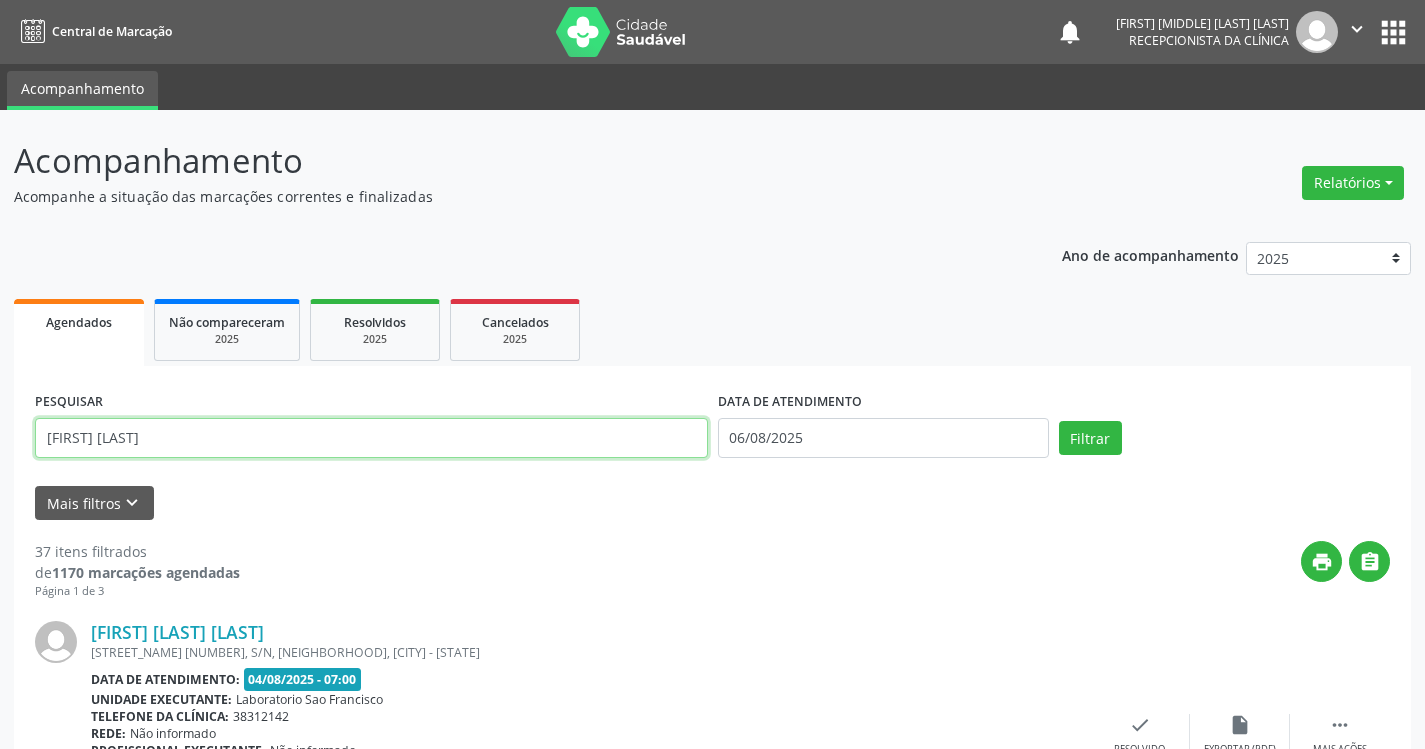 type on "[FIRST] [LAST]" 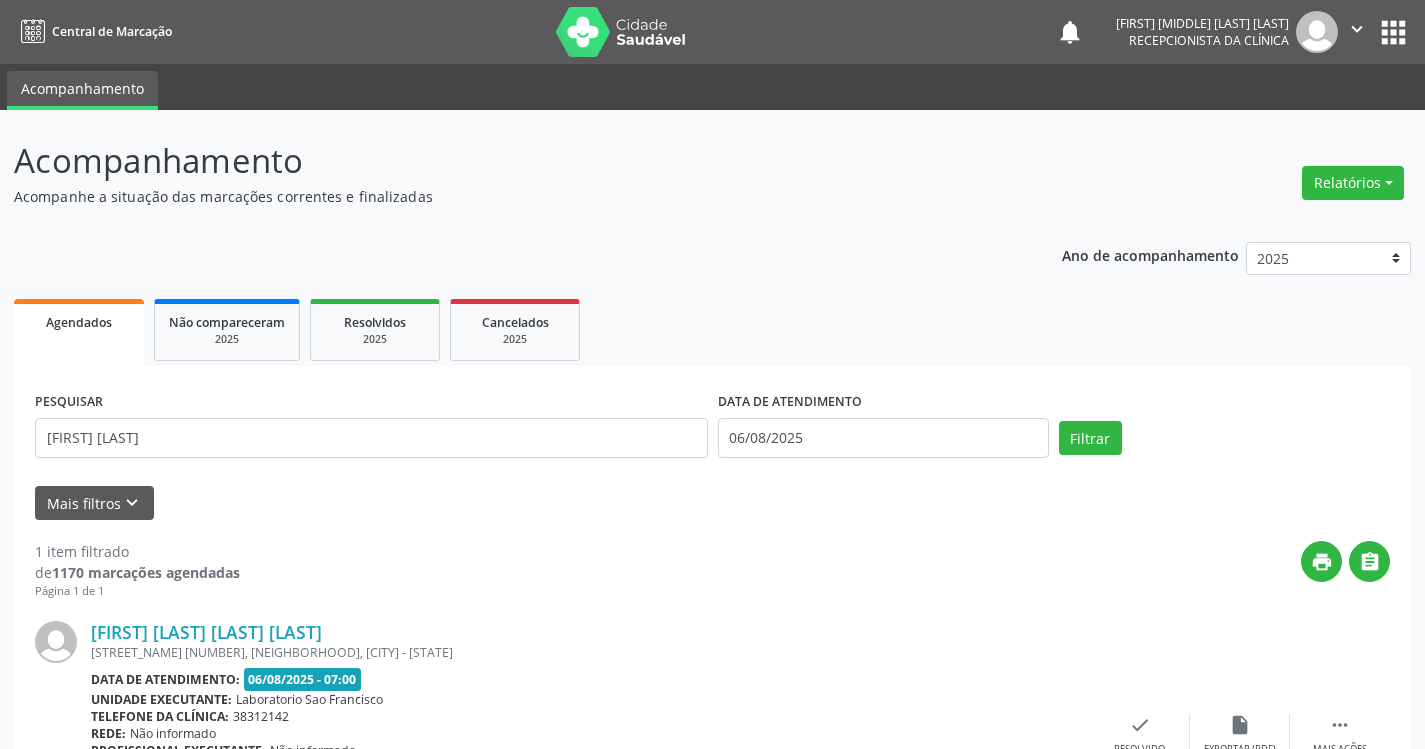 scroll, scrollTop: 156, scrollLeft: 0, axis: vertical 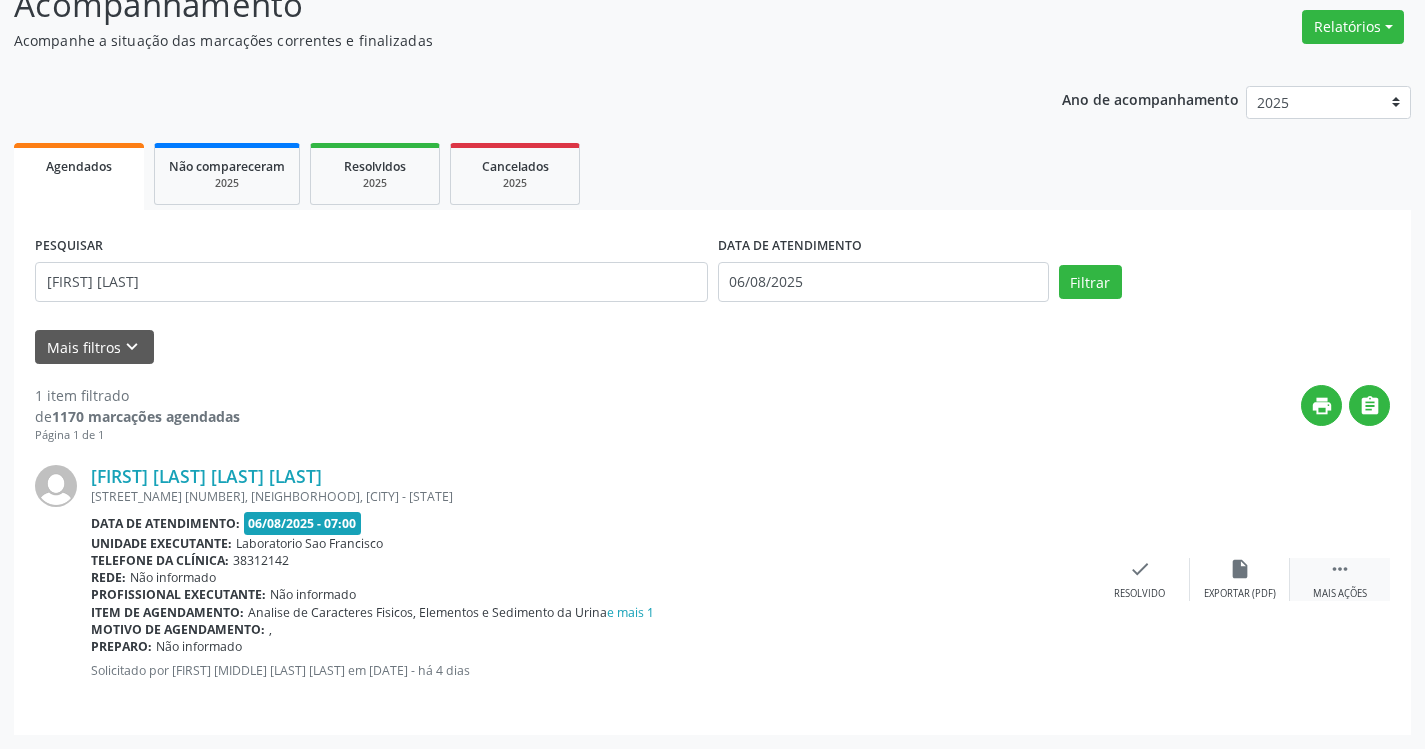 click on "" at bounding box center (1340, 569) 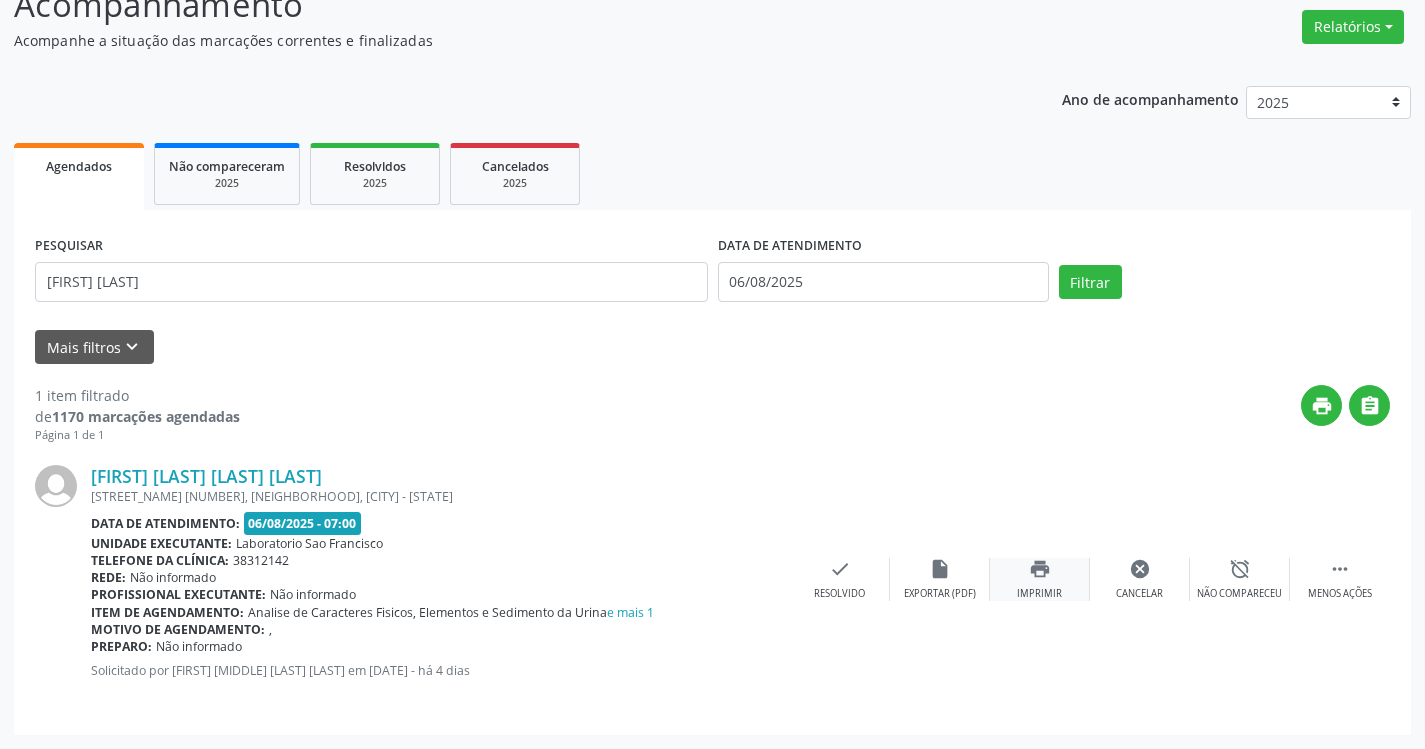 click on "print
Imprimir" at bounding box center (1040, 579) 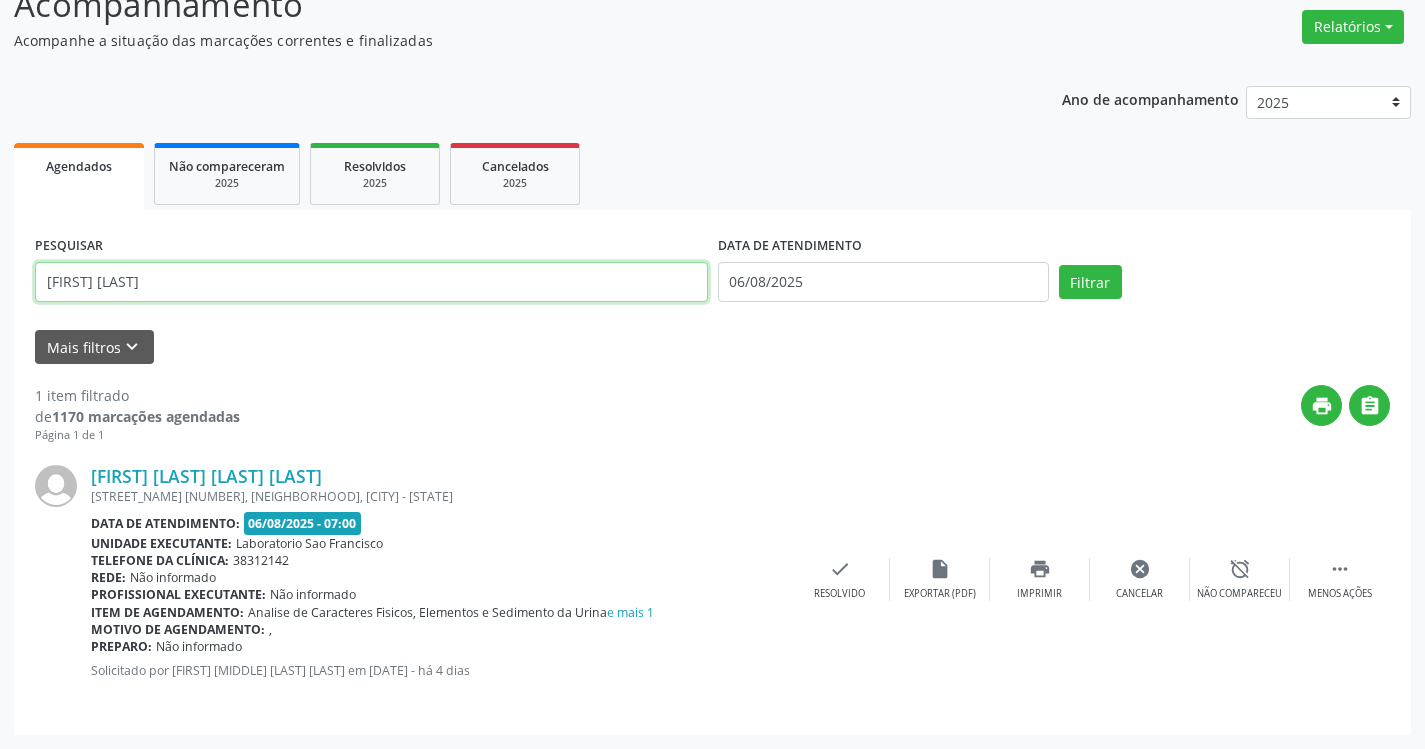 drag, startPoint x: 146, startPoint y: 279, endPoint x: 0, endPoint y: 232, distance: 153.37862 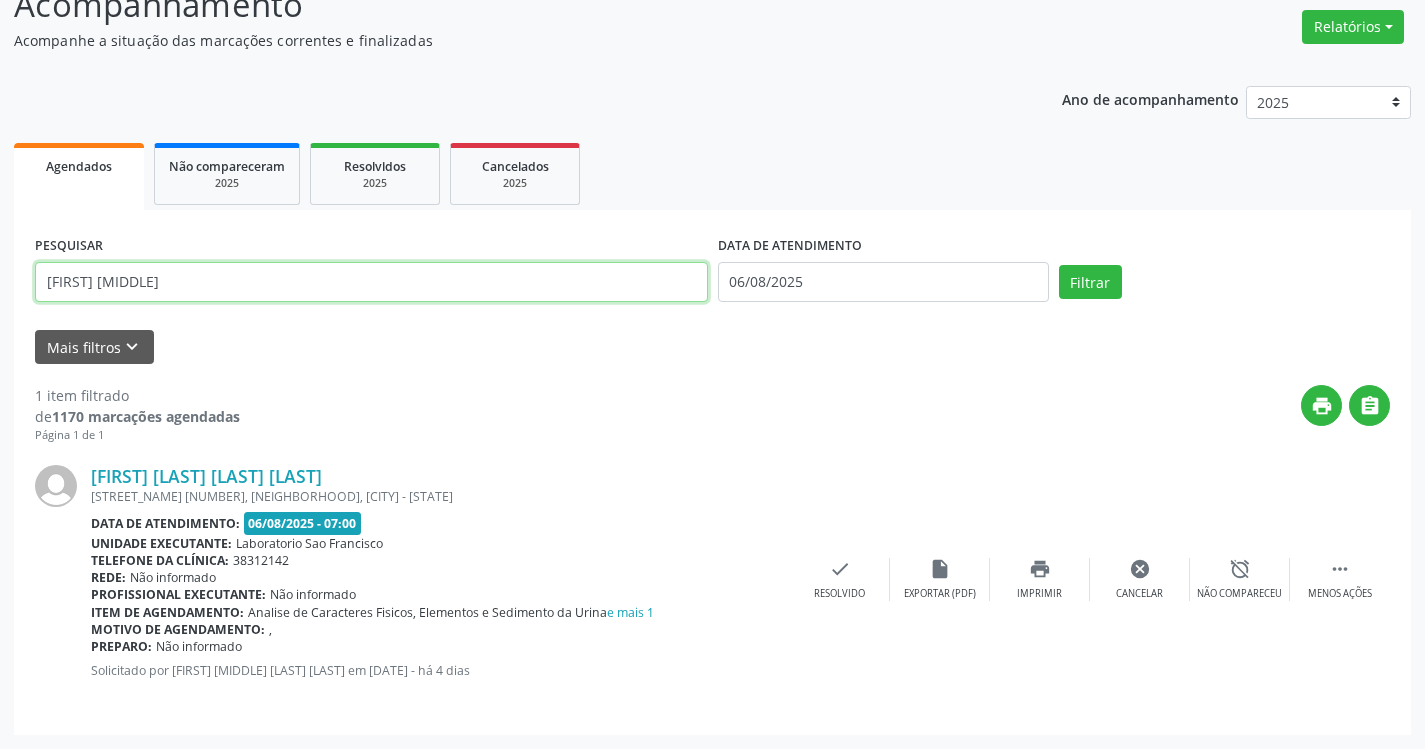 type on "[FIRST] [MIDDLE]" 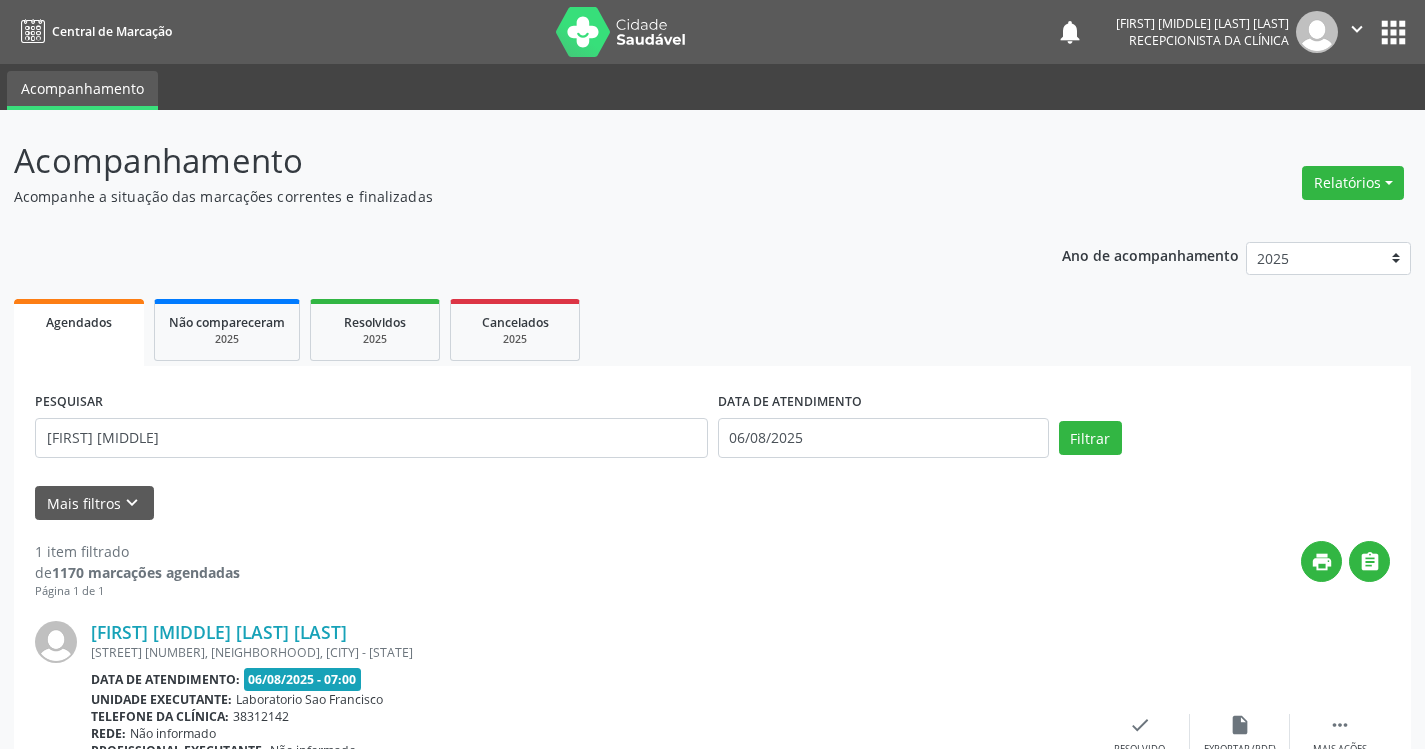 scroll, scrollTop: 156, scrollLeft: 0, axis: vertical 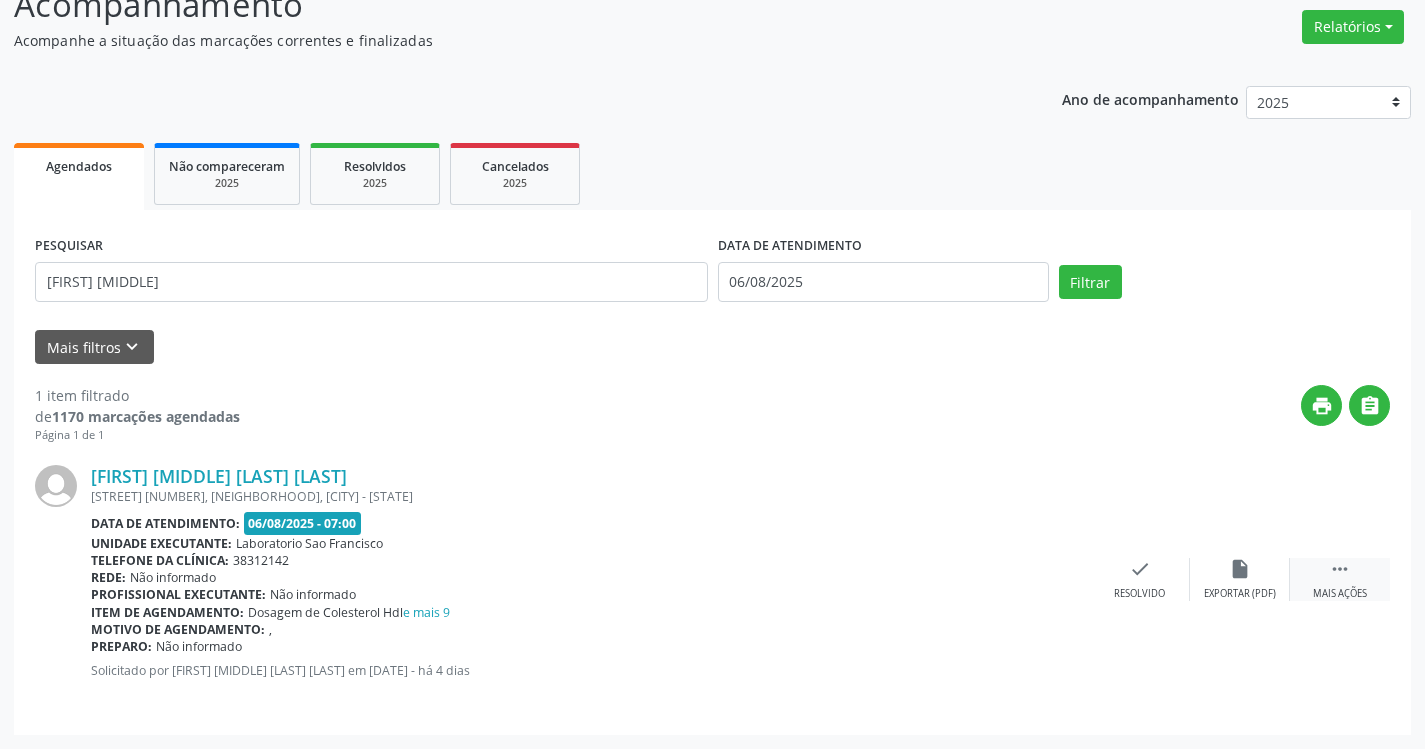 click on "
Mais ações" at bounding box center (1340, 579) 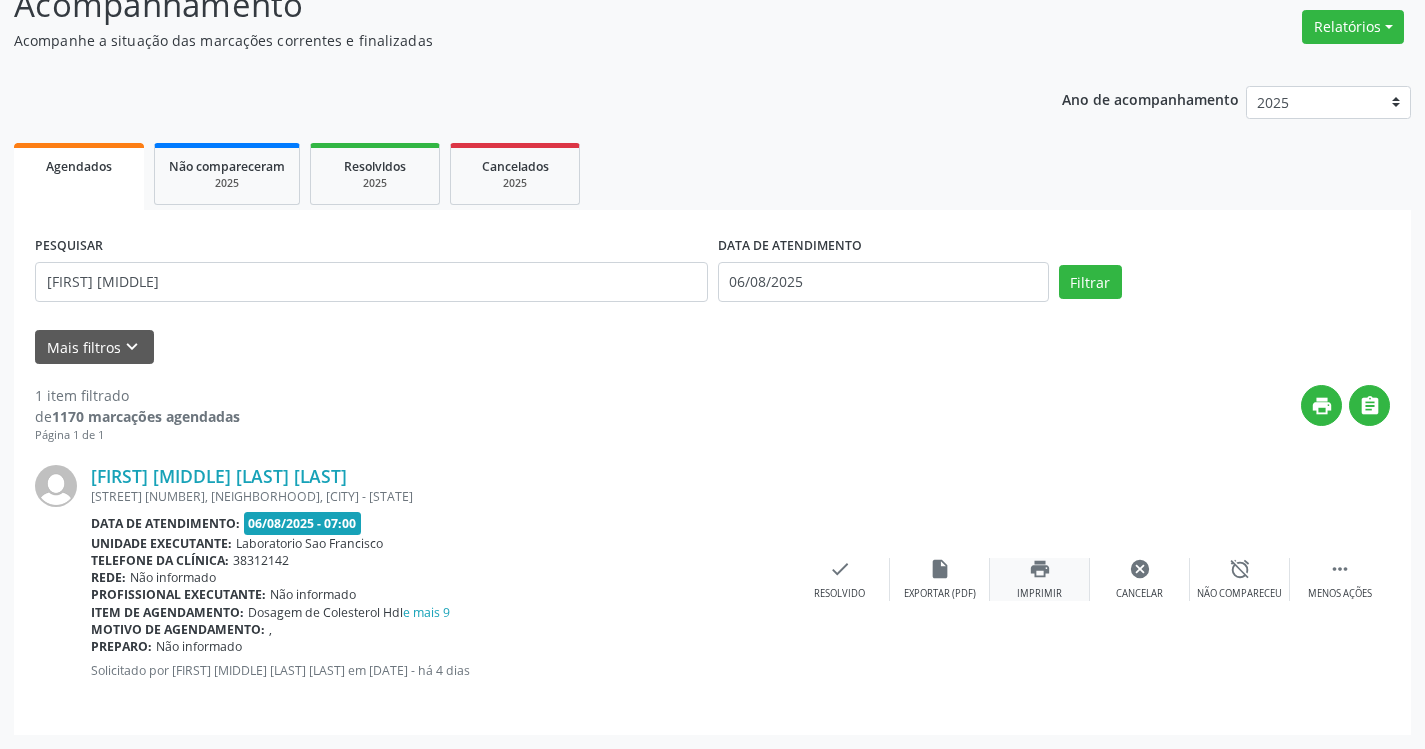 click on "print
Imprimir" at bounding box center (1040, 579) 